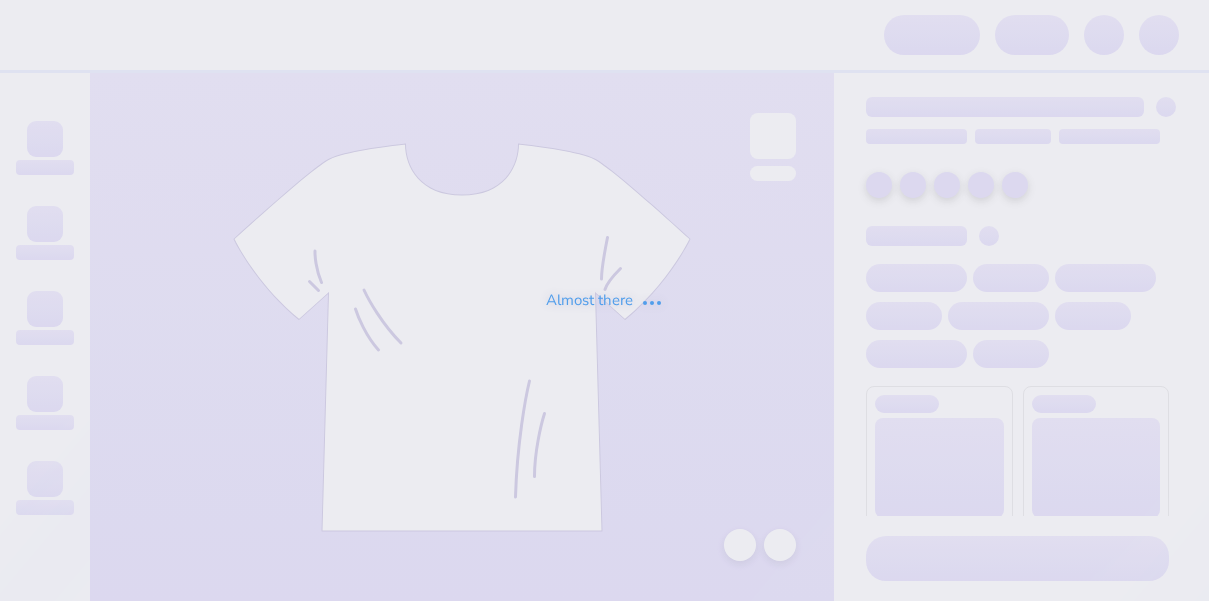 scroll, scrollTop: 0, scrollLeft: 0, axis: both 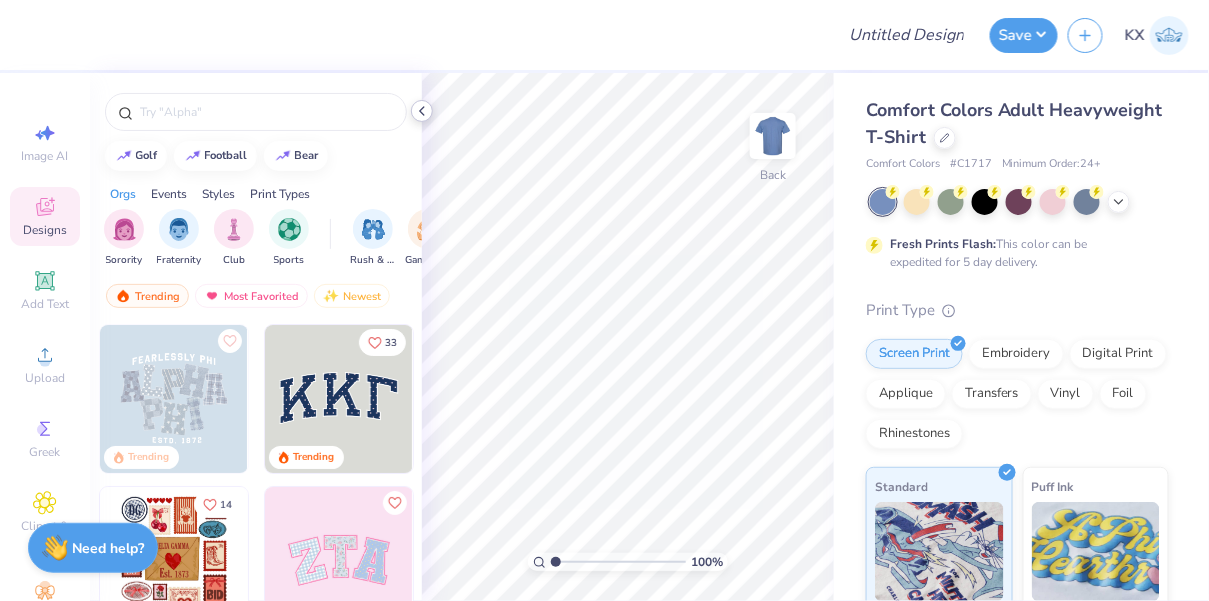 click 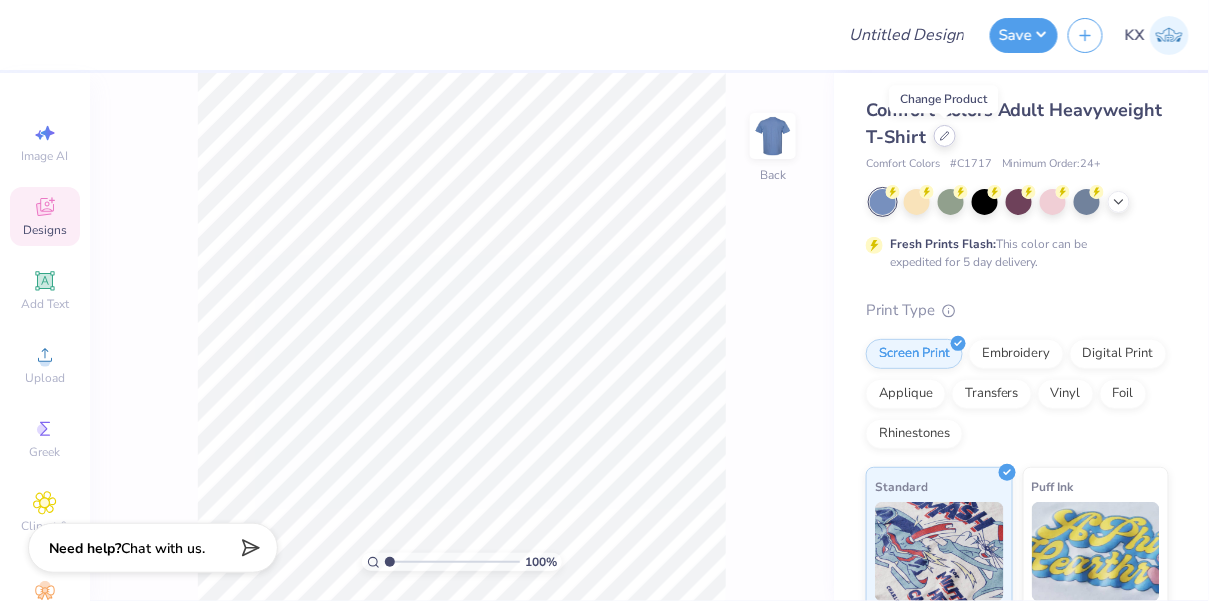 click 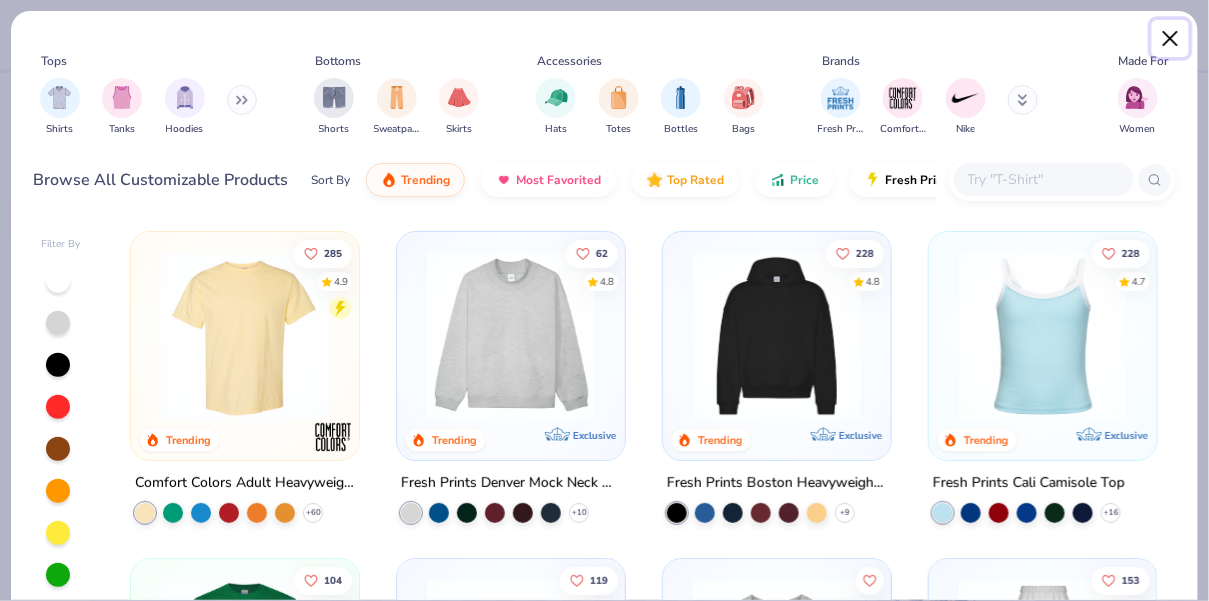 click at bounding box center [1171, 39] 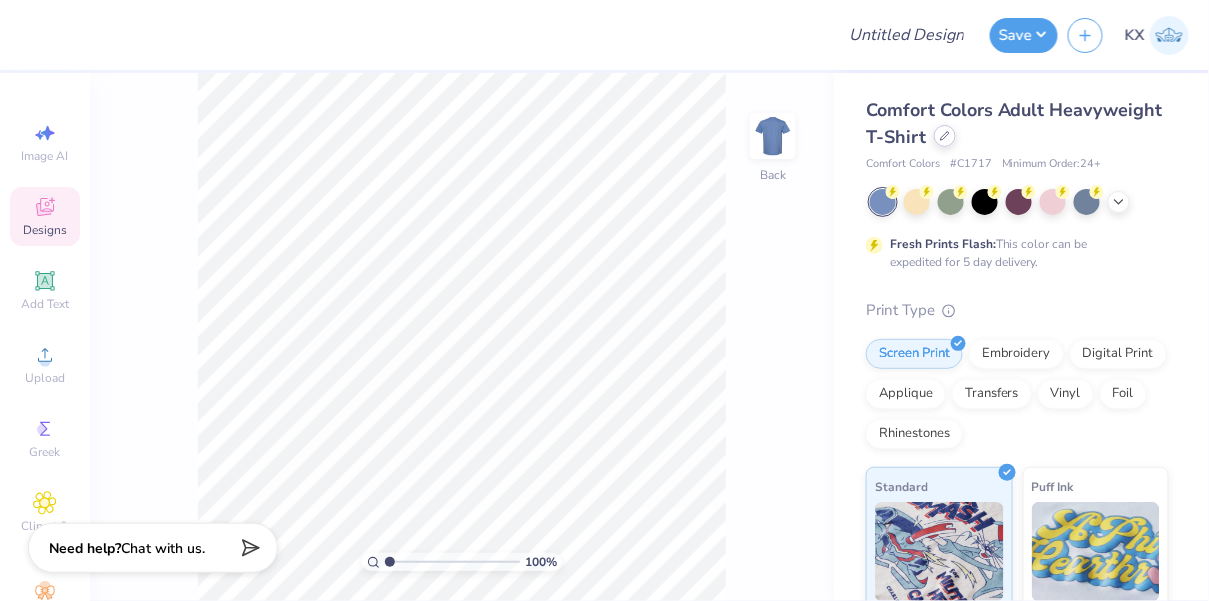 click at bounding box center (945, 136) 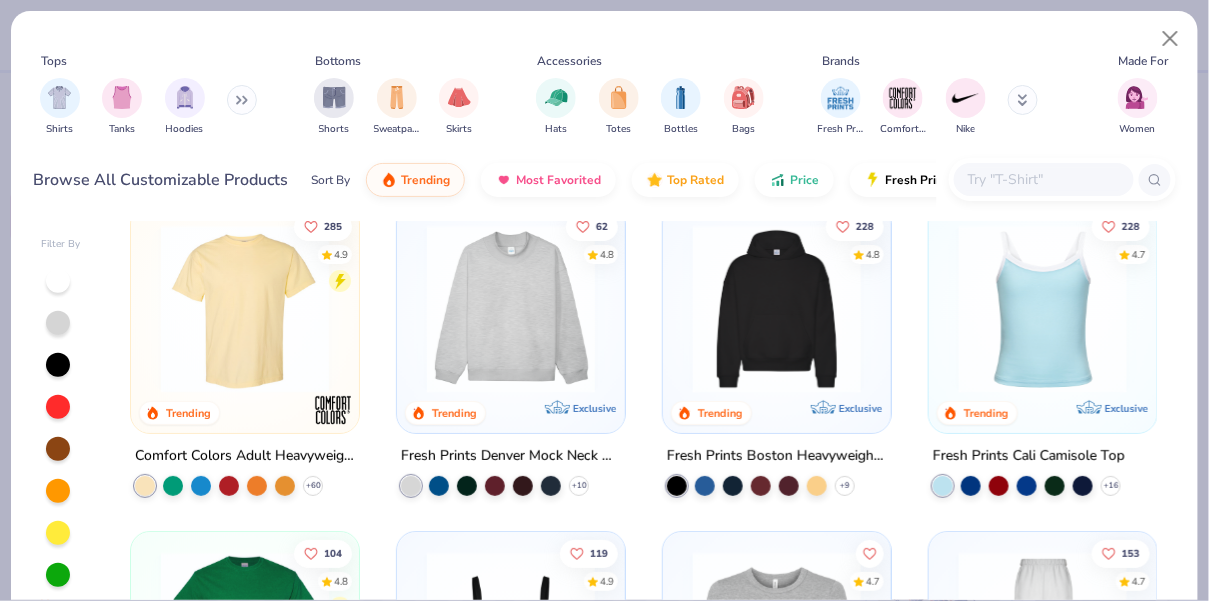 scroll, scrollTop: 0, scrollLeft: 0, axis: both 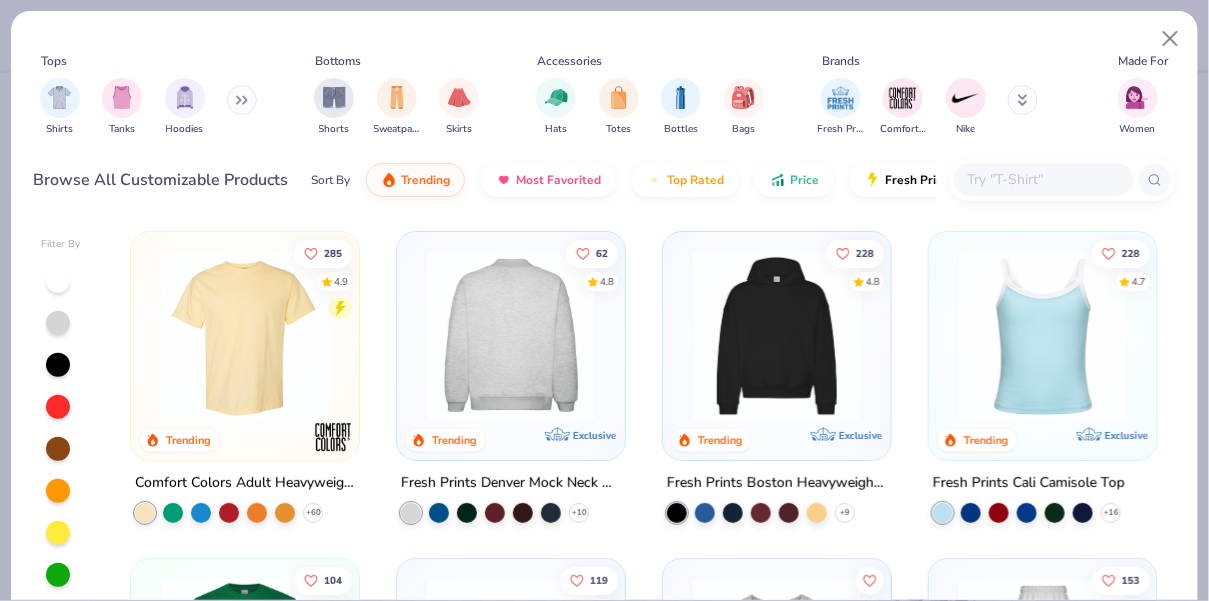 click at bounding box center (511, 336) 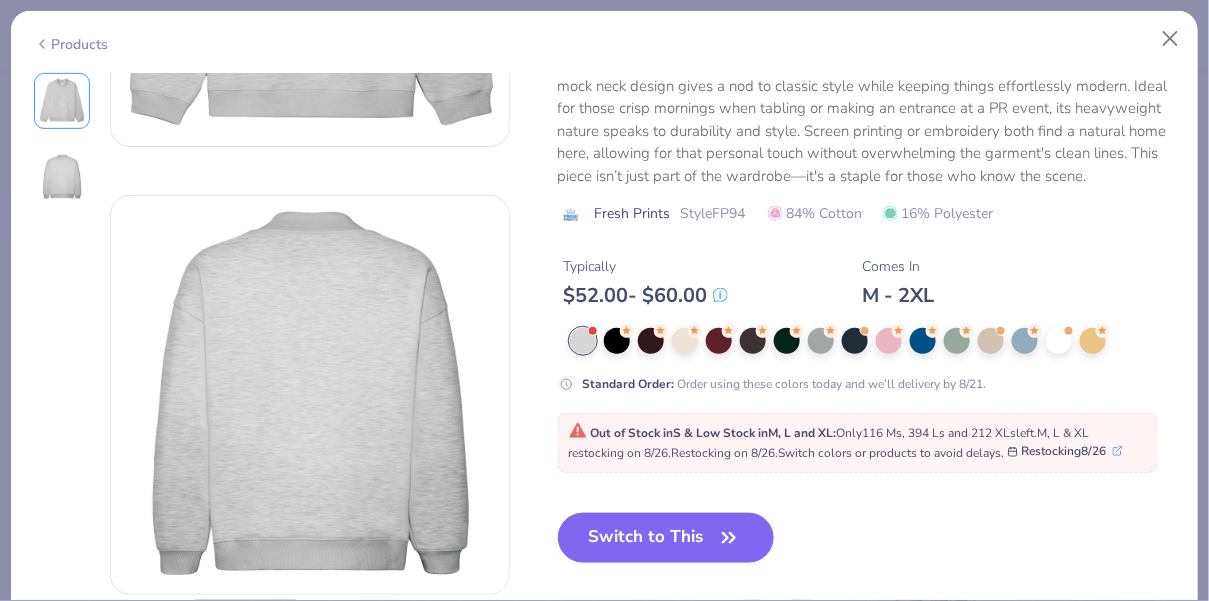 scroll, scrollTop: 360, scrollLeft: 0, axis: vertical 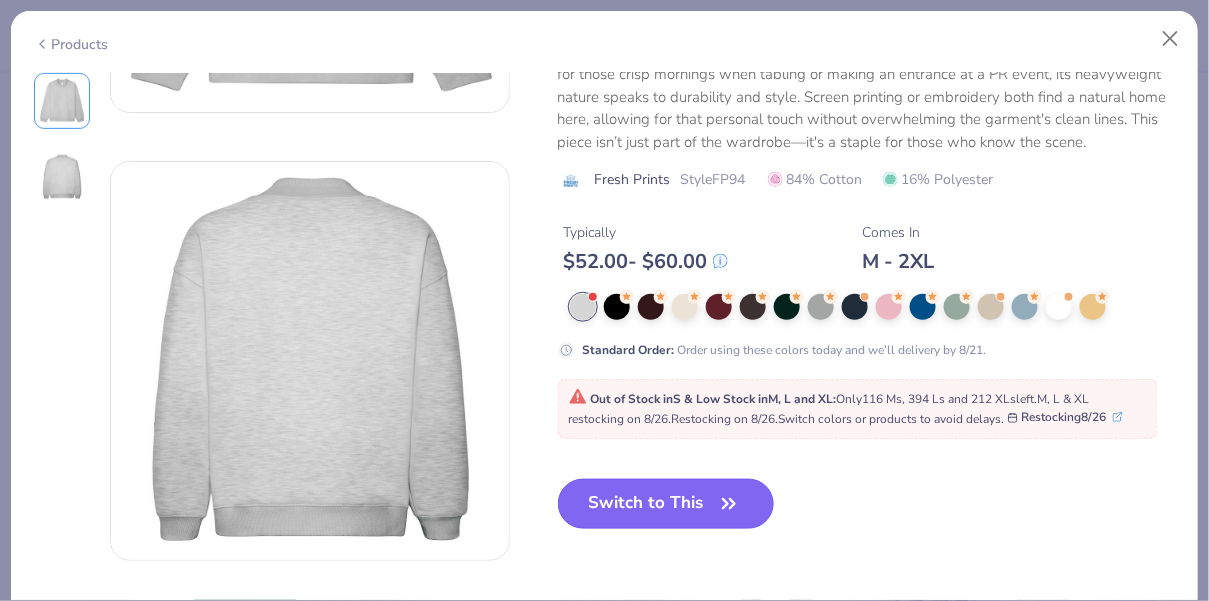 click on "Switch to This" at bounding box center (666, 504) 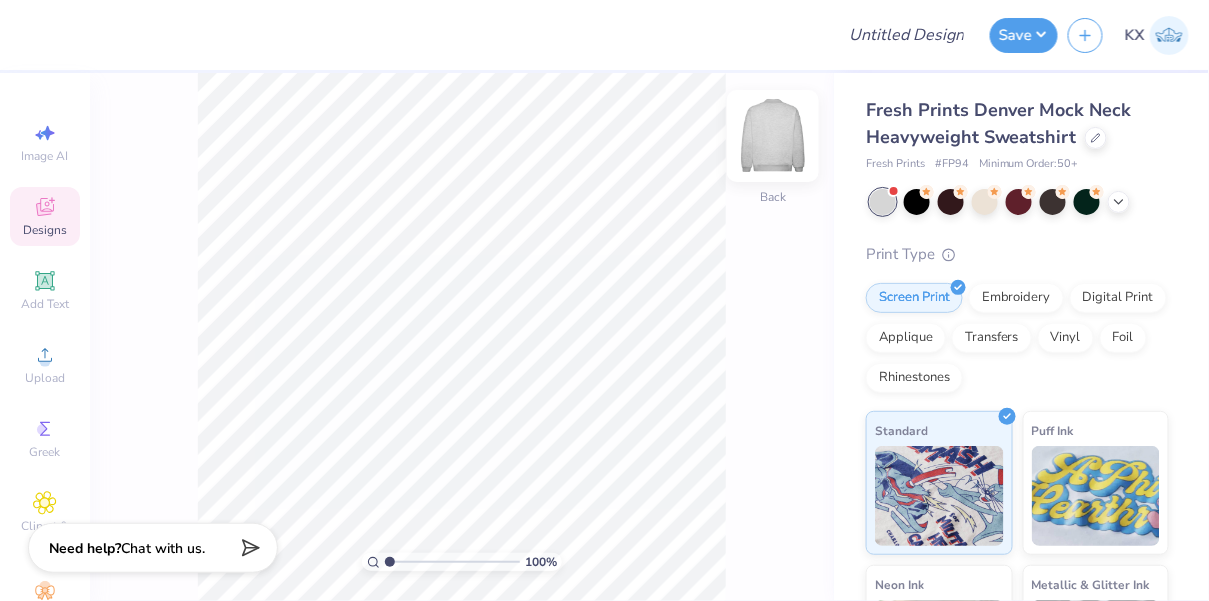 click at bounding box center [773, 136] 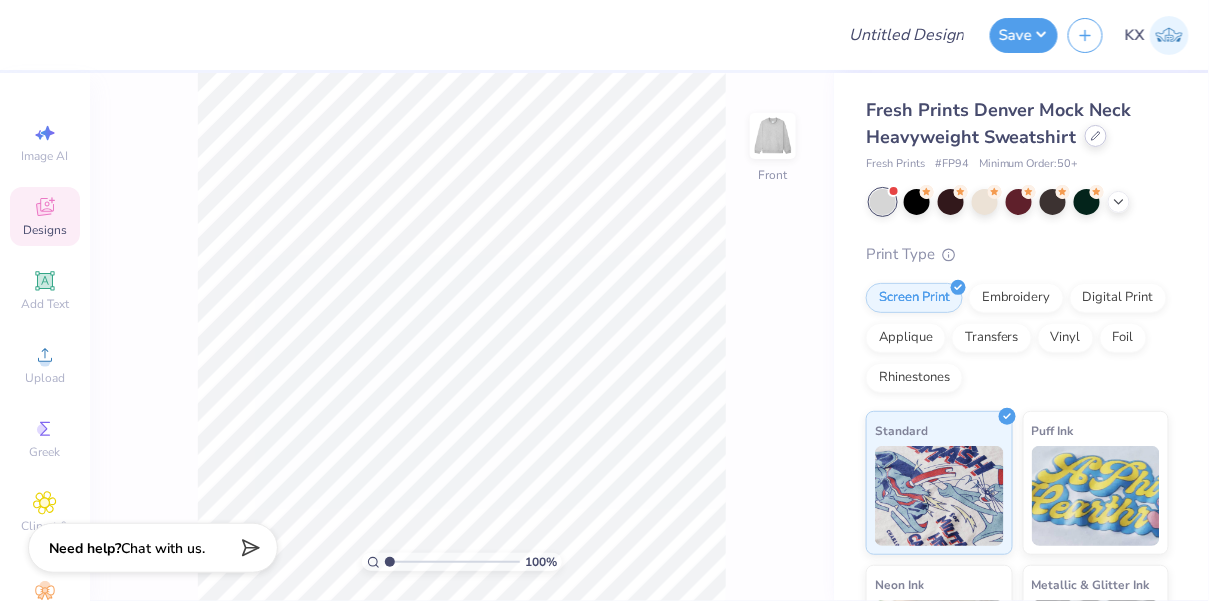 click at bounding box center [1096, 136] 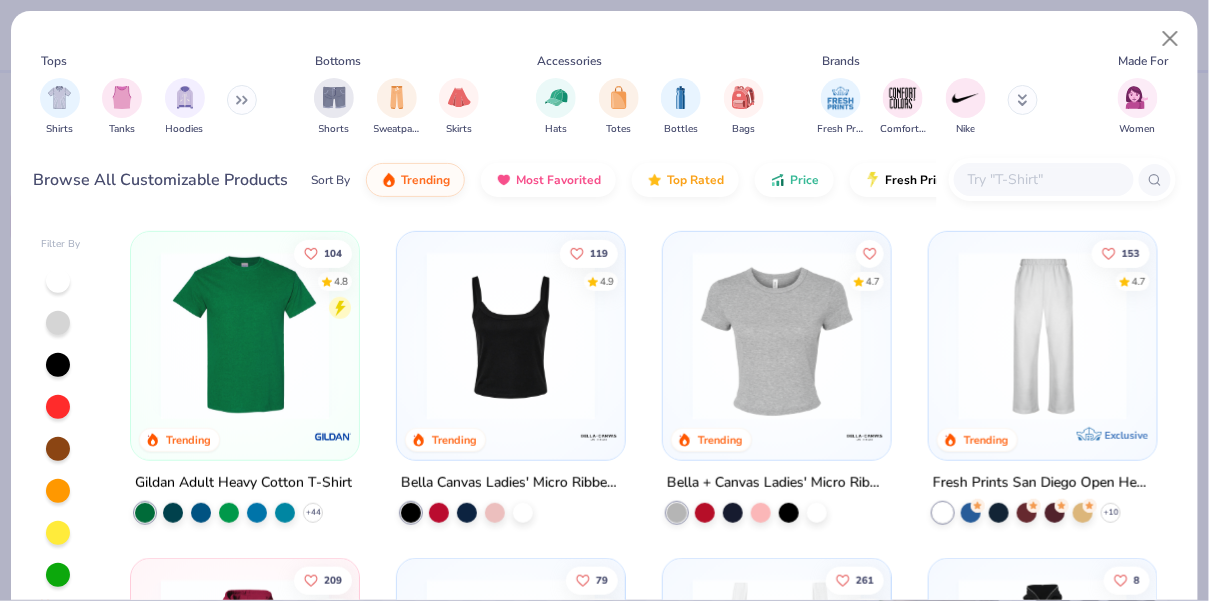 scroll, scrollTop: 307, scrollLeft: 0, axis: vertical 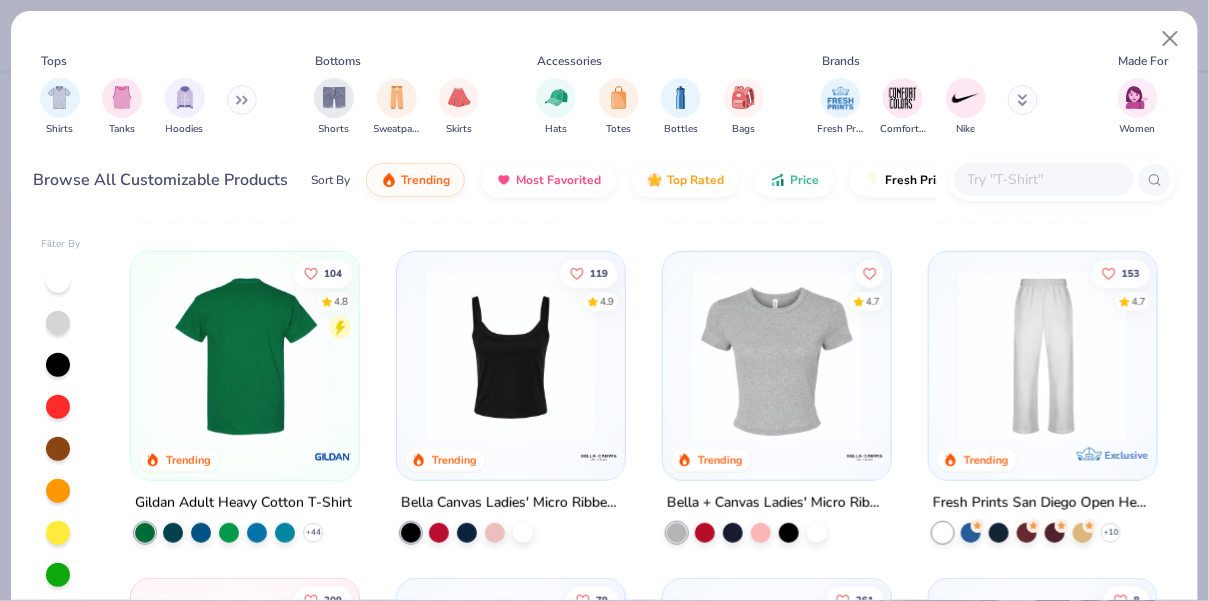 click at bounding box center [245, 356] 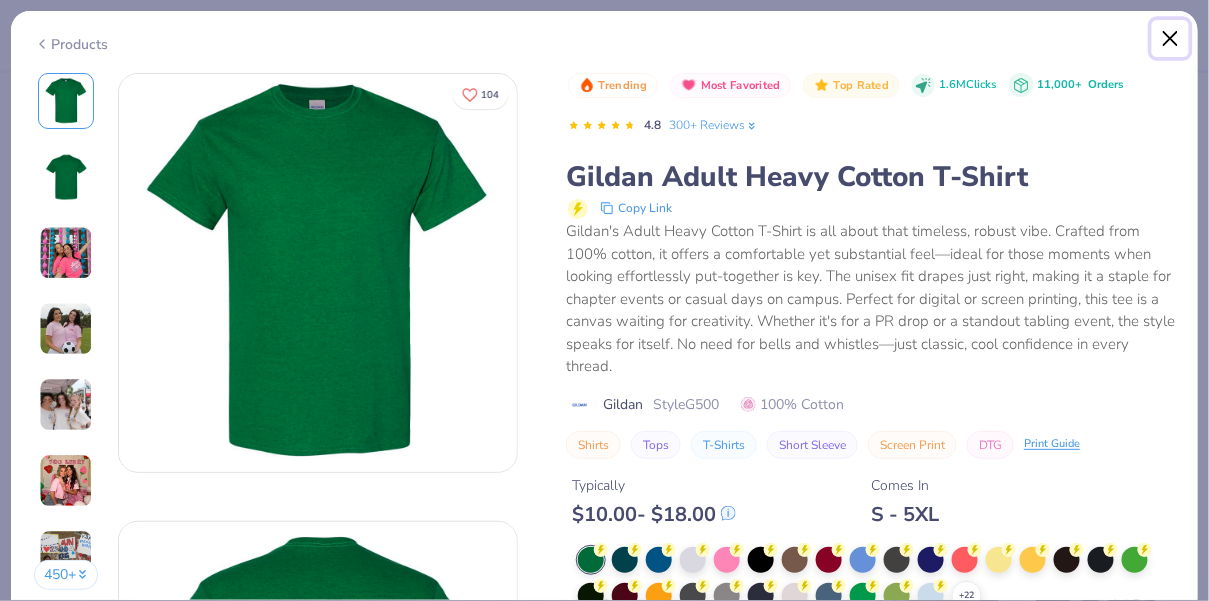 click at bounding box center [1171, 39] 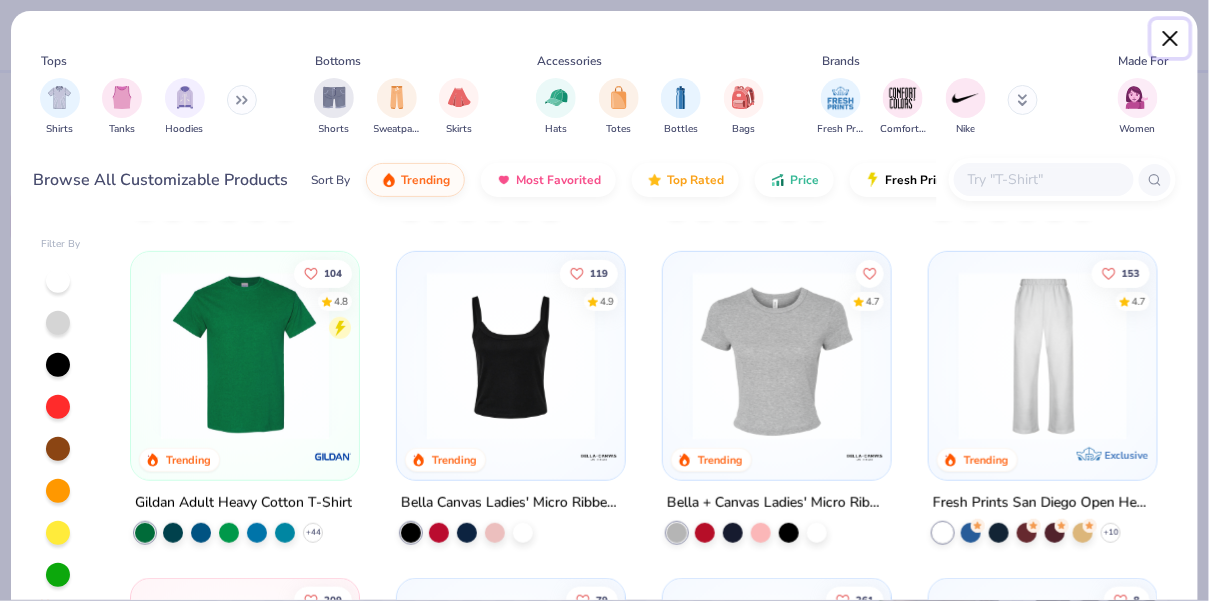 click at bounding box center [1171, 39] 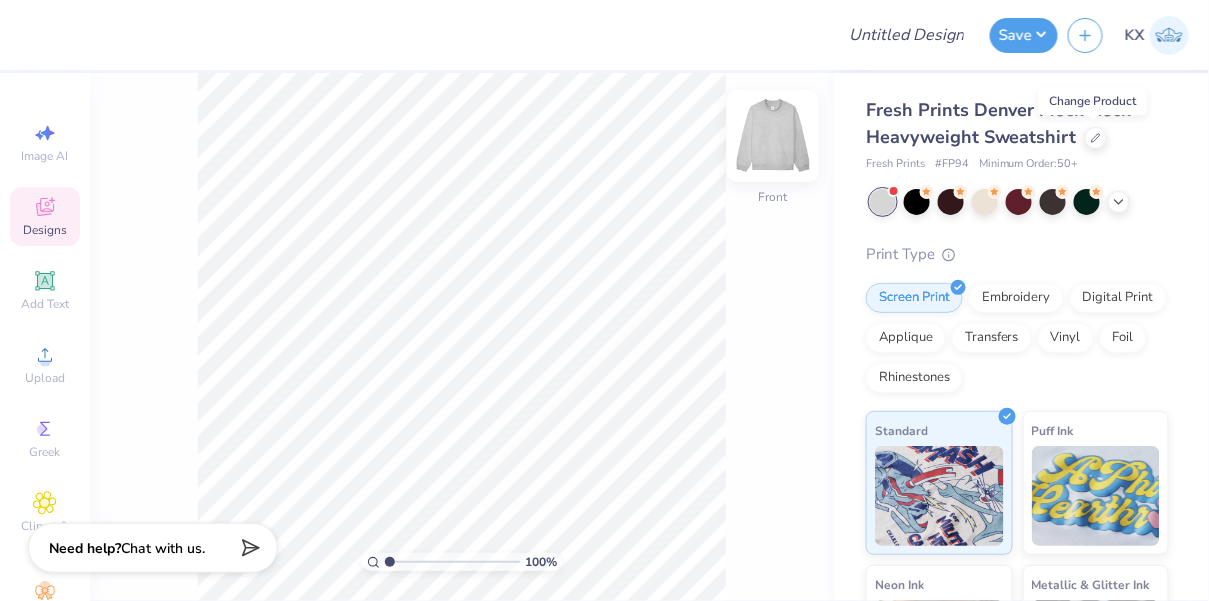click at bounding box center [773, 136] 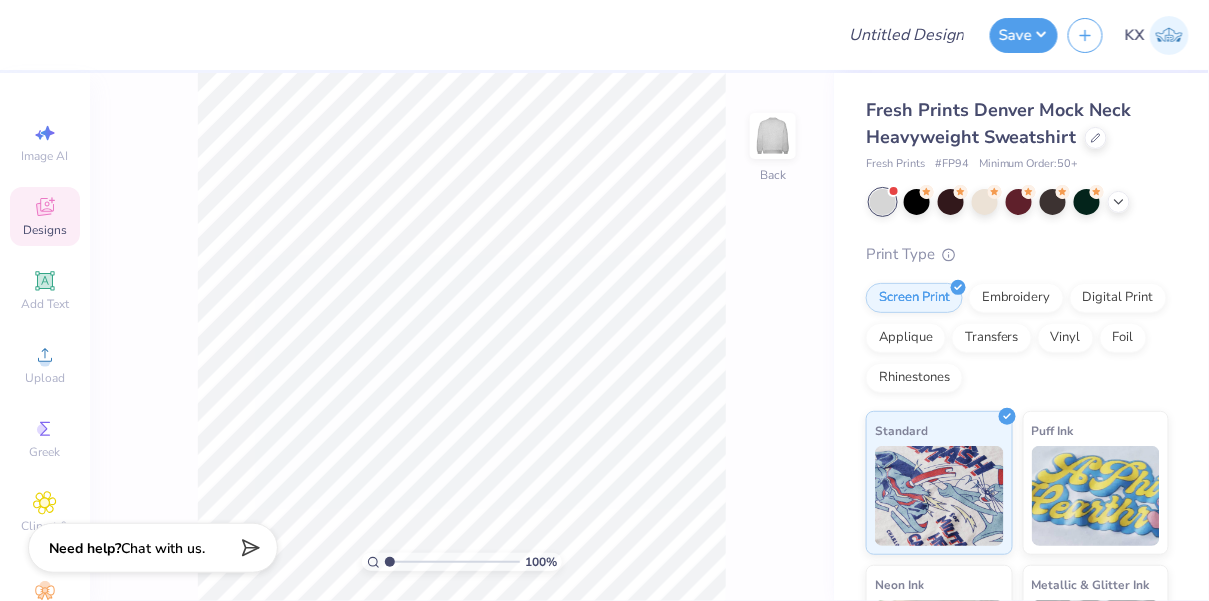 click 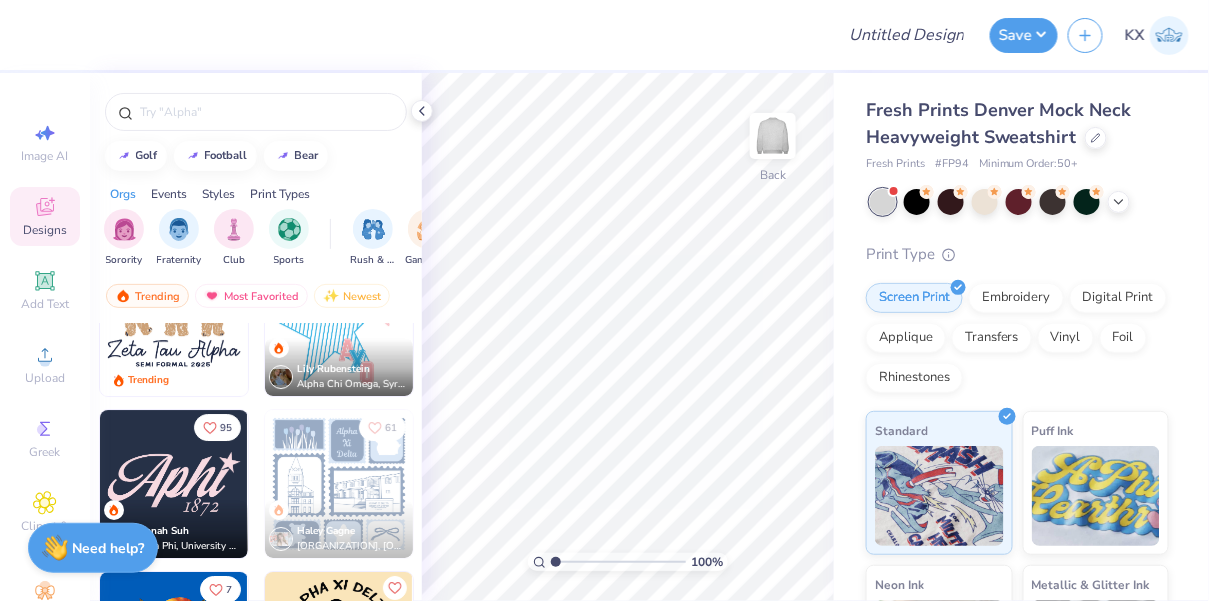 scroll, scrollTop: 2000, scrollLeft: 0, axis: vertical 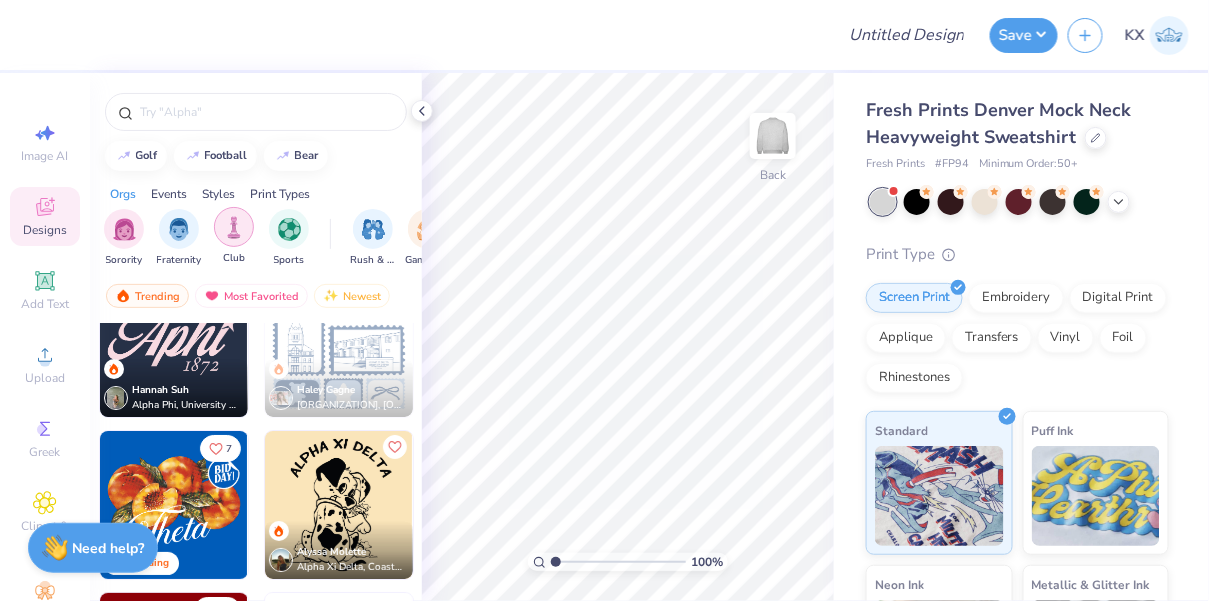 click at bounding box center (234, 227) 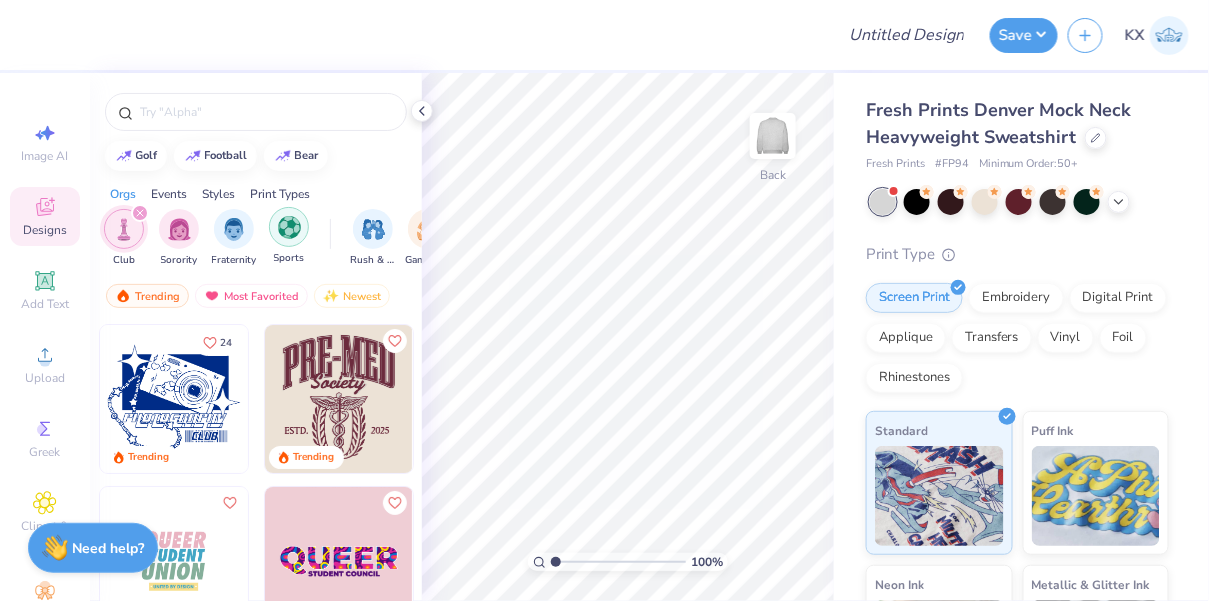 click at bounding box center (289, 227) 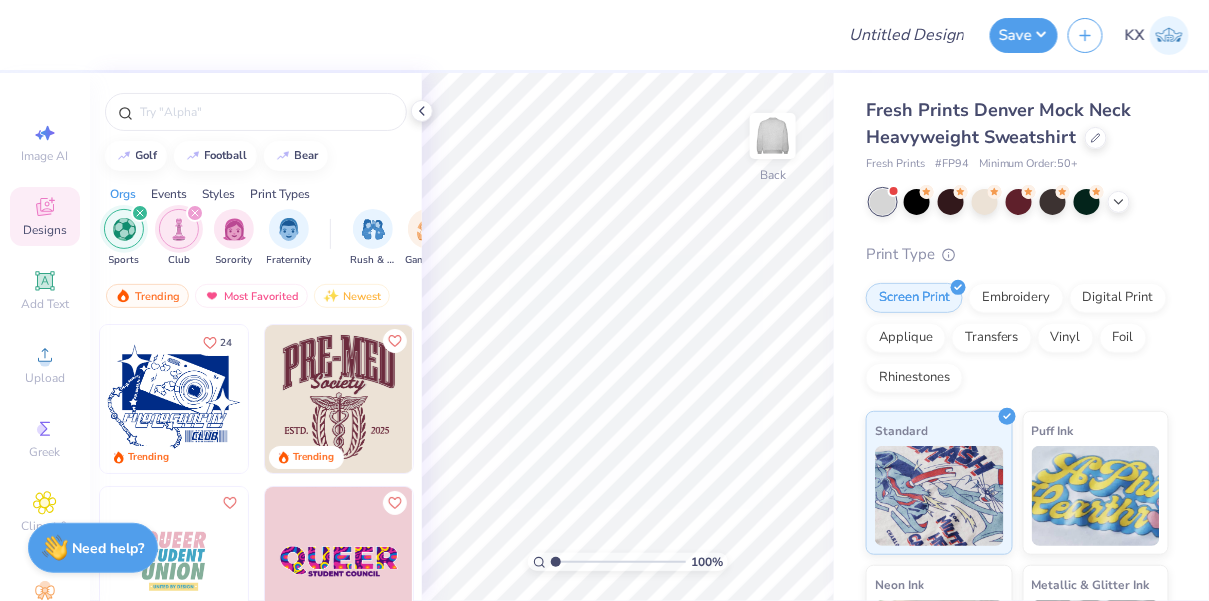 click 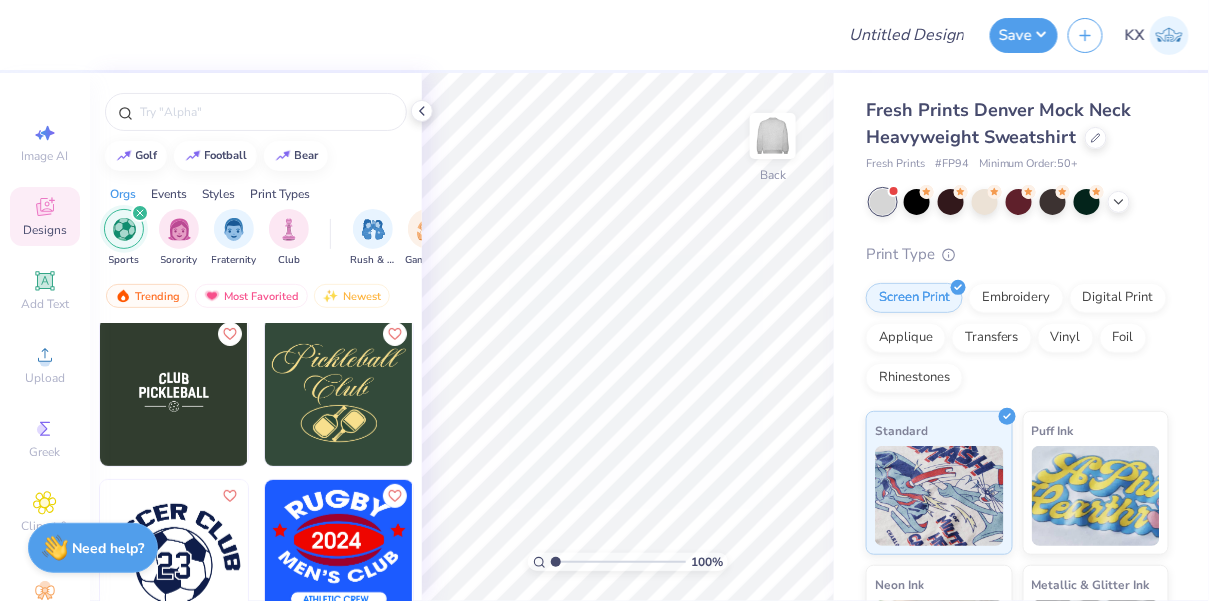 scroll, scrollTop: 176, scrollLeft: 0, axis: vertical 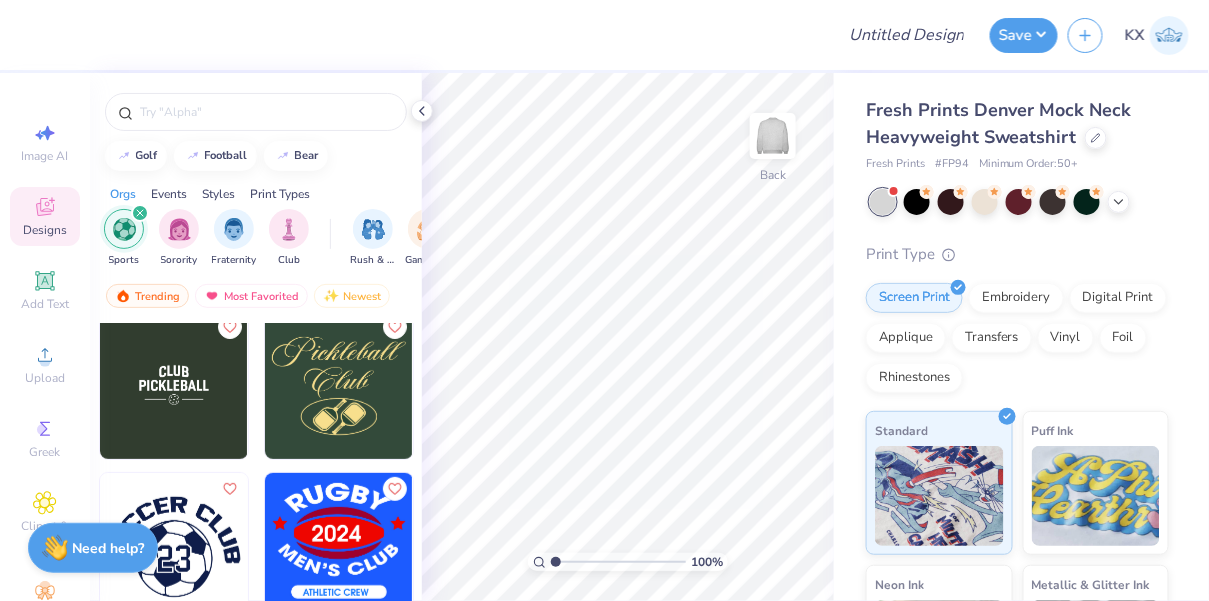 click at bounding box center (140, 213) 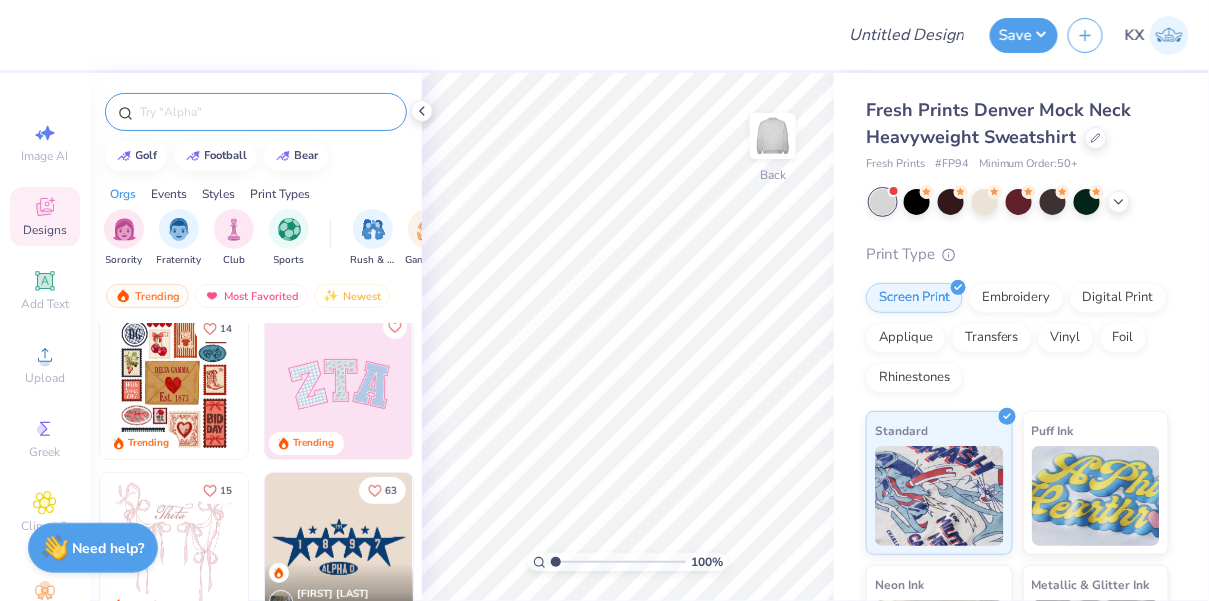 click at bounding box center [256, 107] 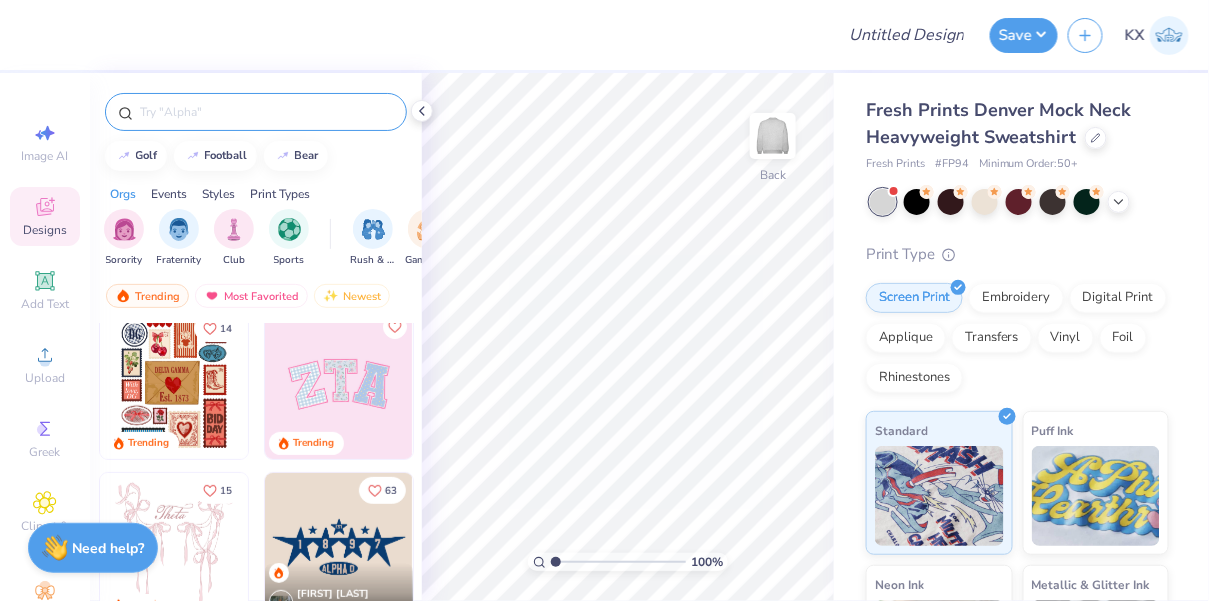 click at bounding box center (266, 112) 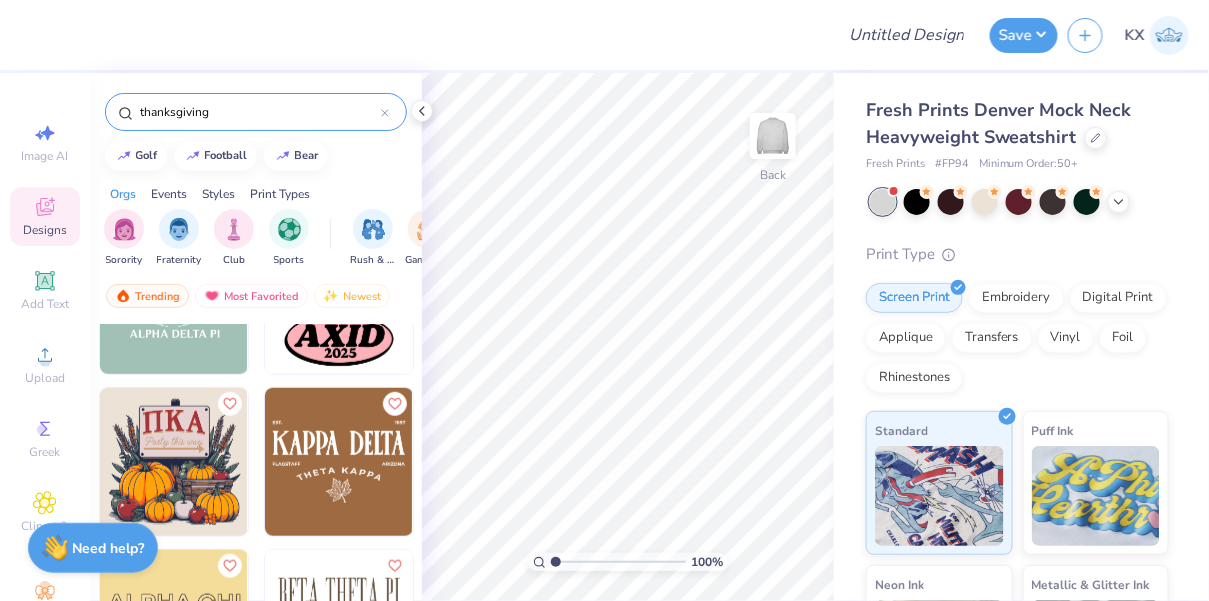 scroll, scrollTop: 344, scrollLeft: 0, axis: vertical 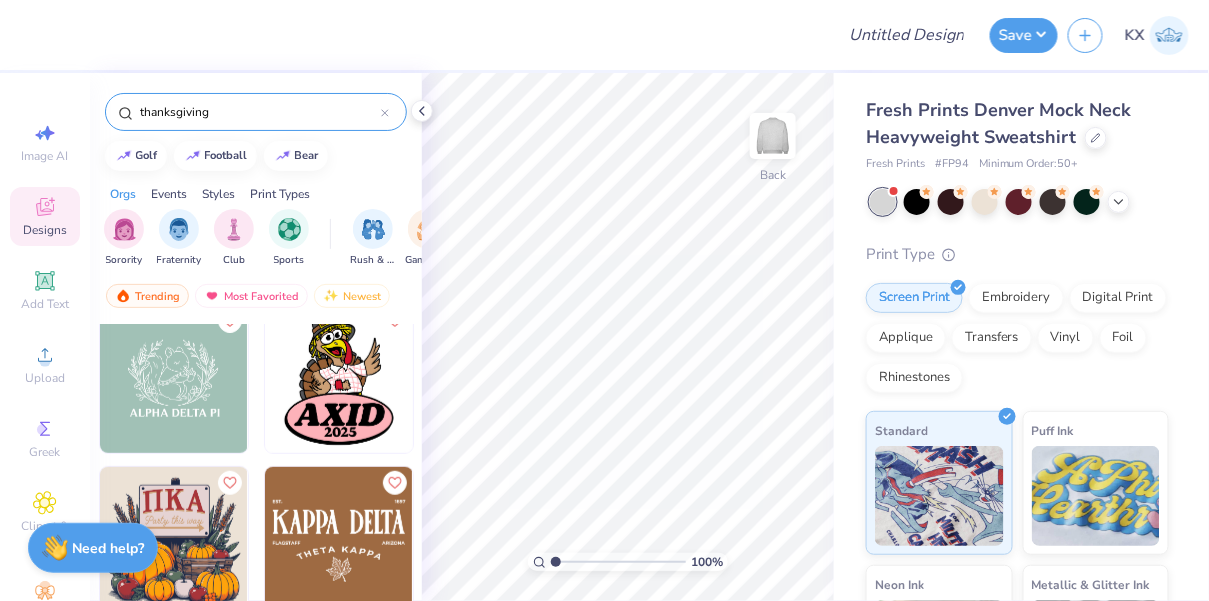 type on "thanksgiving" 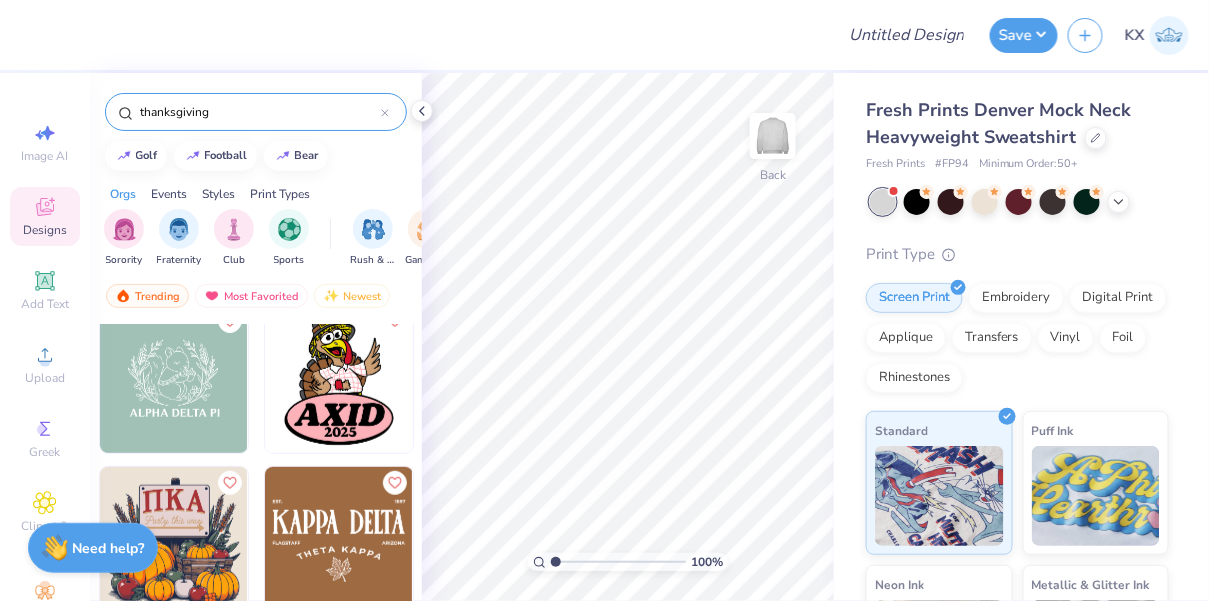 click at bounding box center [339, 379] 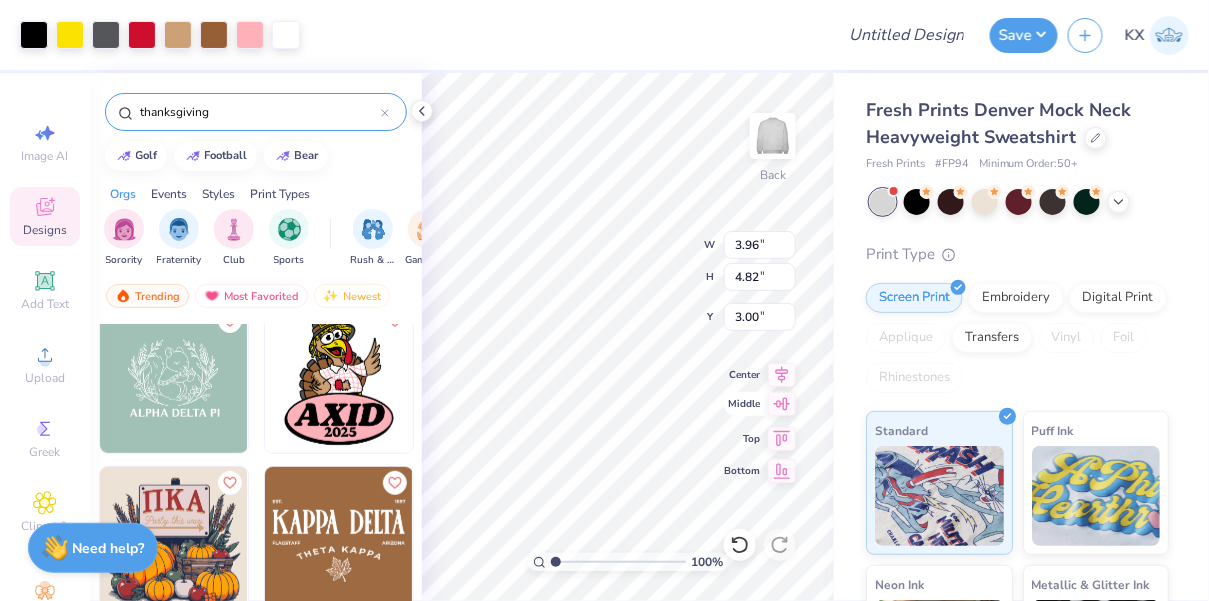 click on "100  % Back W 3.96 3.96 " H 4.82 4.82 " Y 3.00 3.00 " Center Middle Top Bottom" at bounding box center [628, 337] 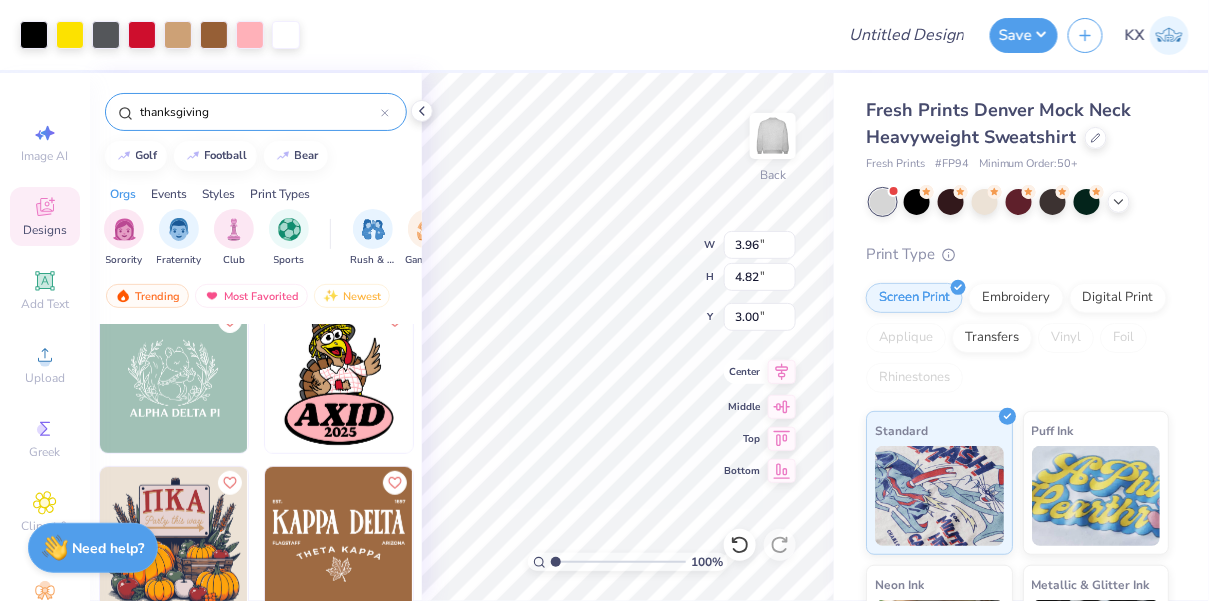 type on "9.03" 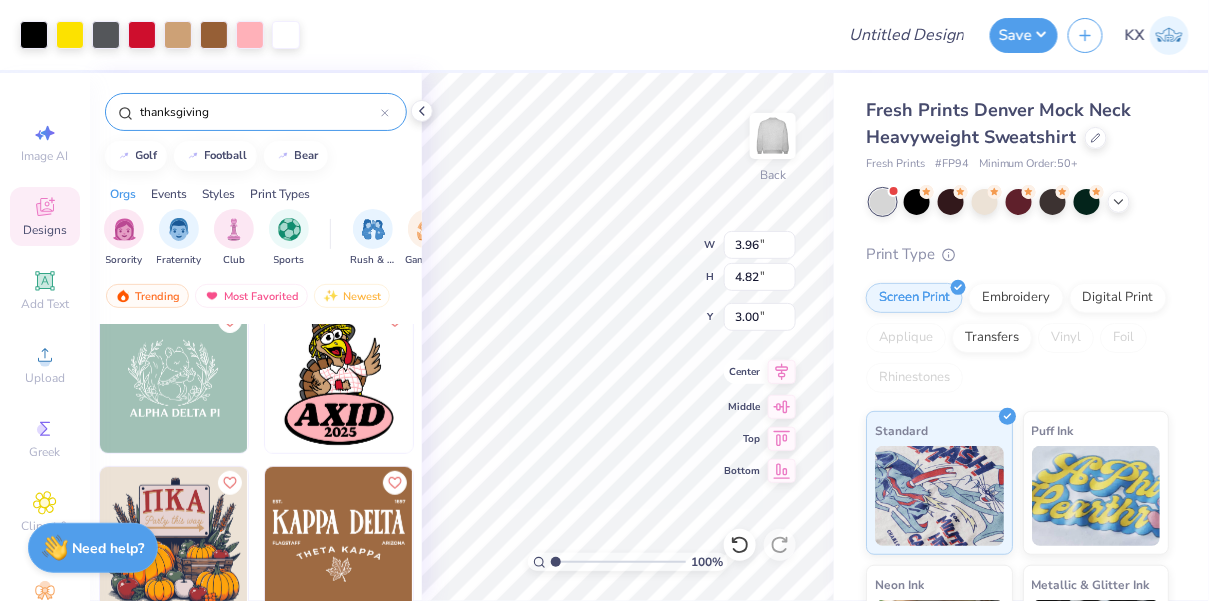 type on "11.00" 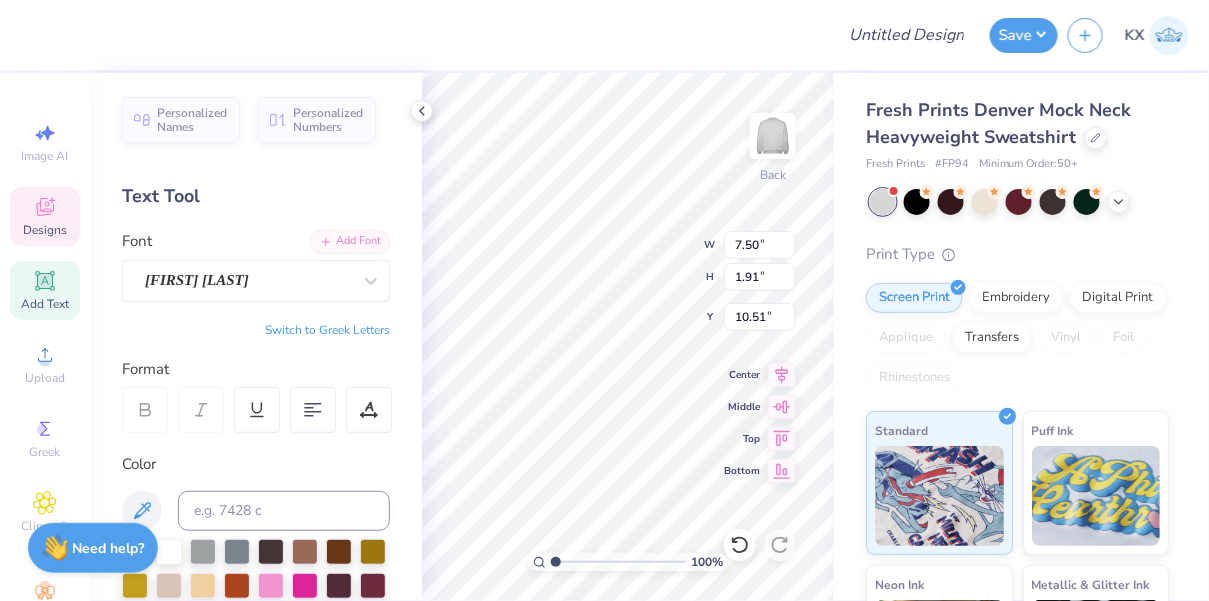 type on "A" 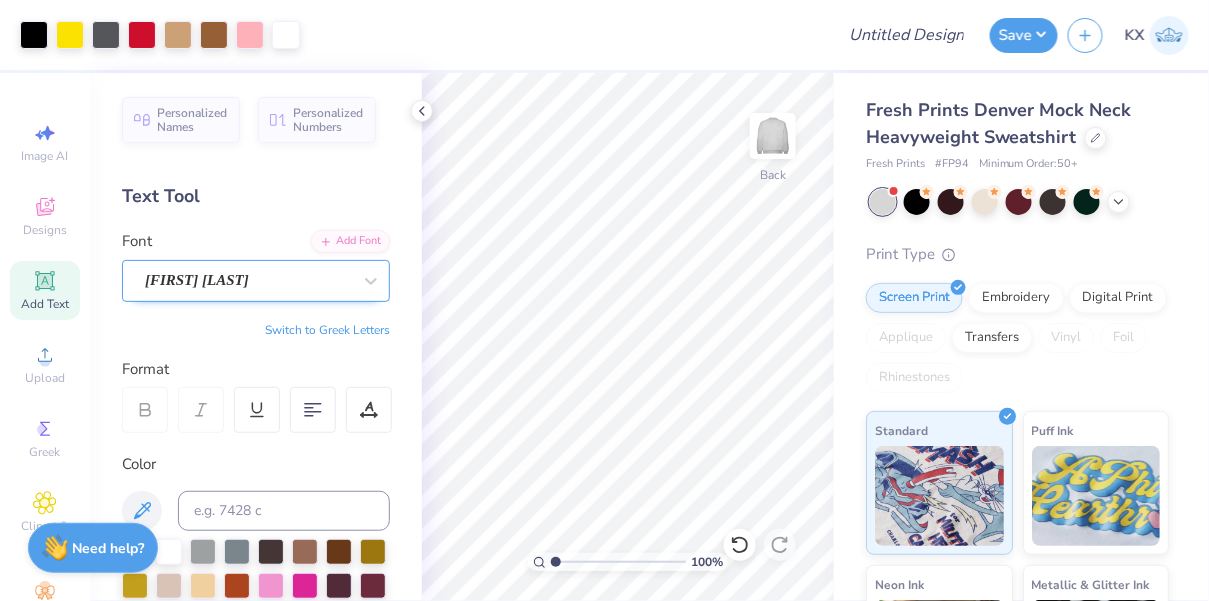 click on "[FIRST] [LAST]" at bounding box center [248, 280] 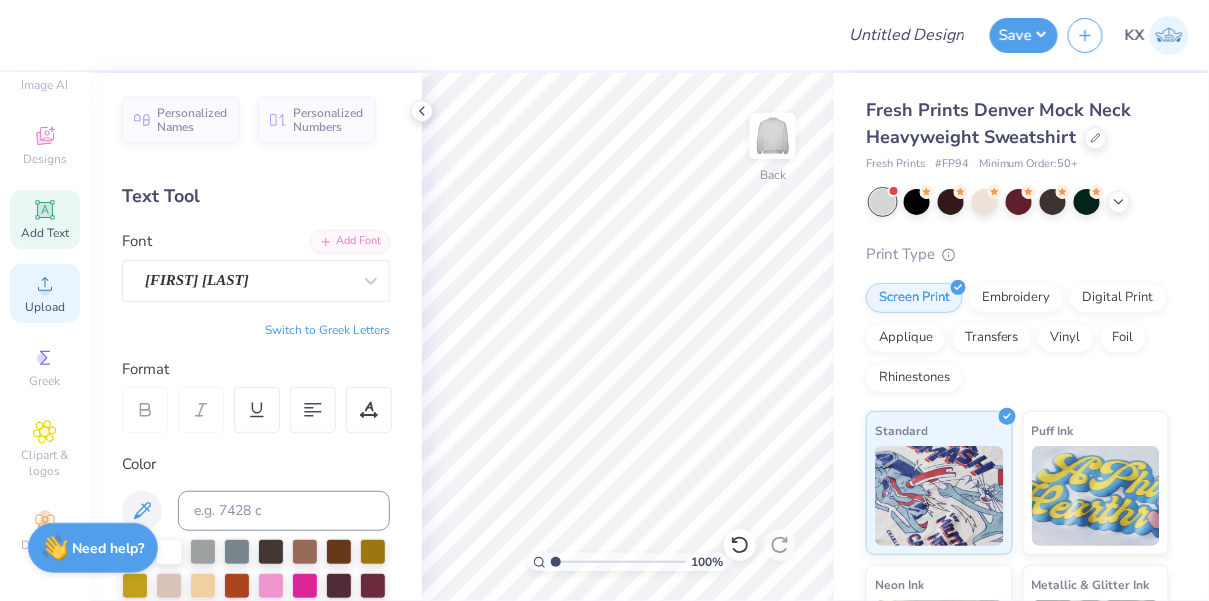 scroll, scrollTop: 0, scrollLeft: 0, axis: both 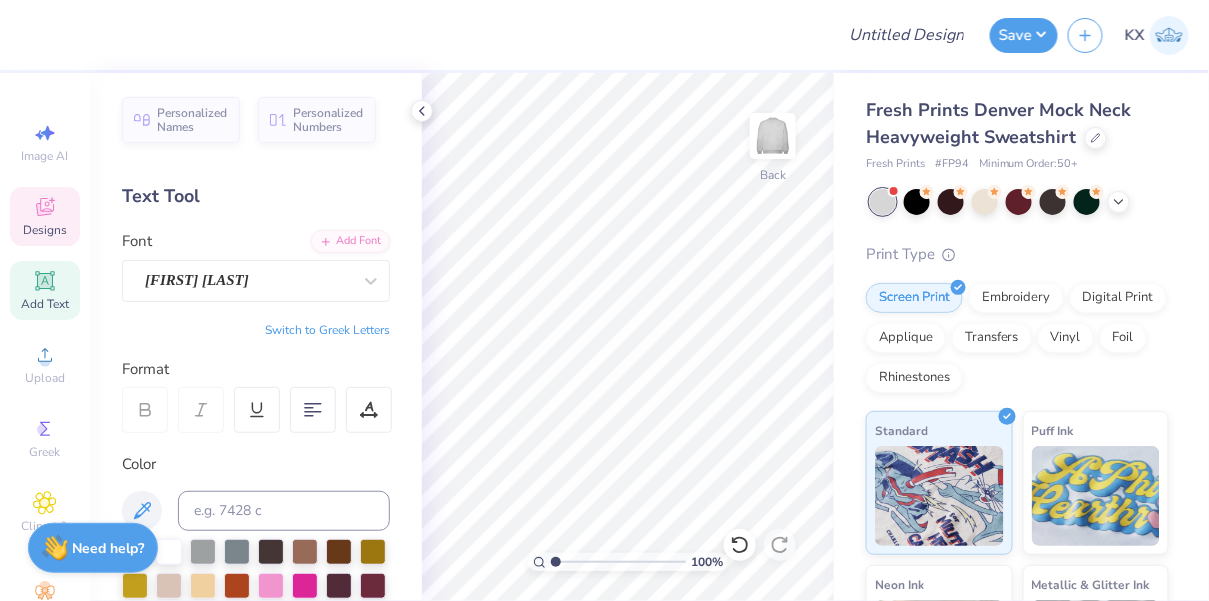 click 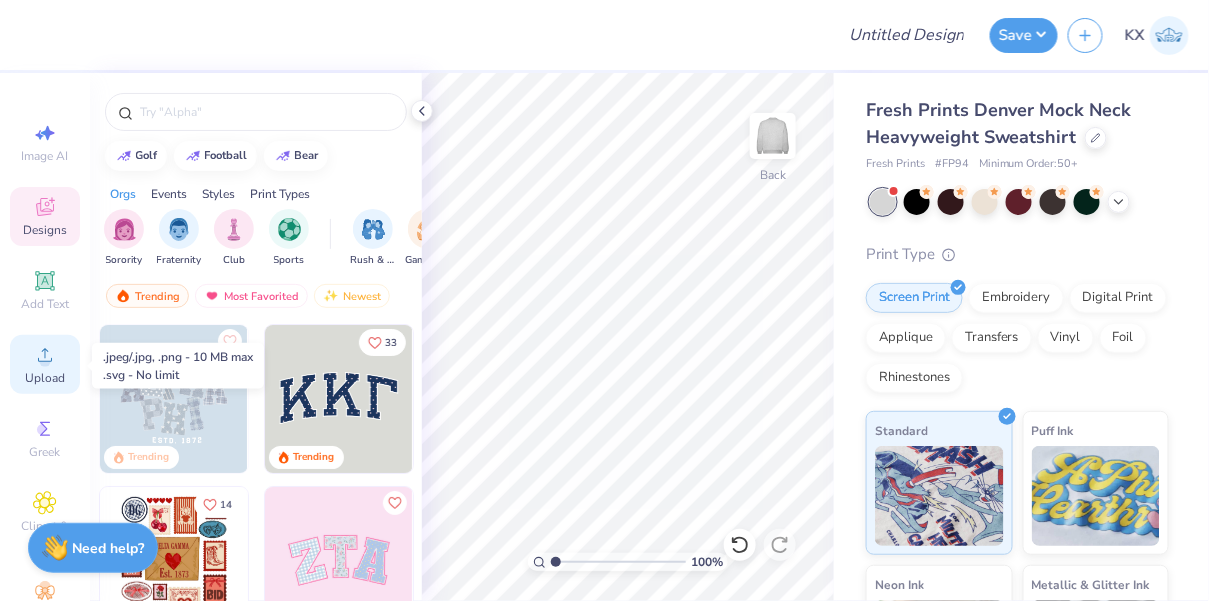 click on "Upload" at bounding box center [45, 364] 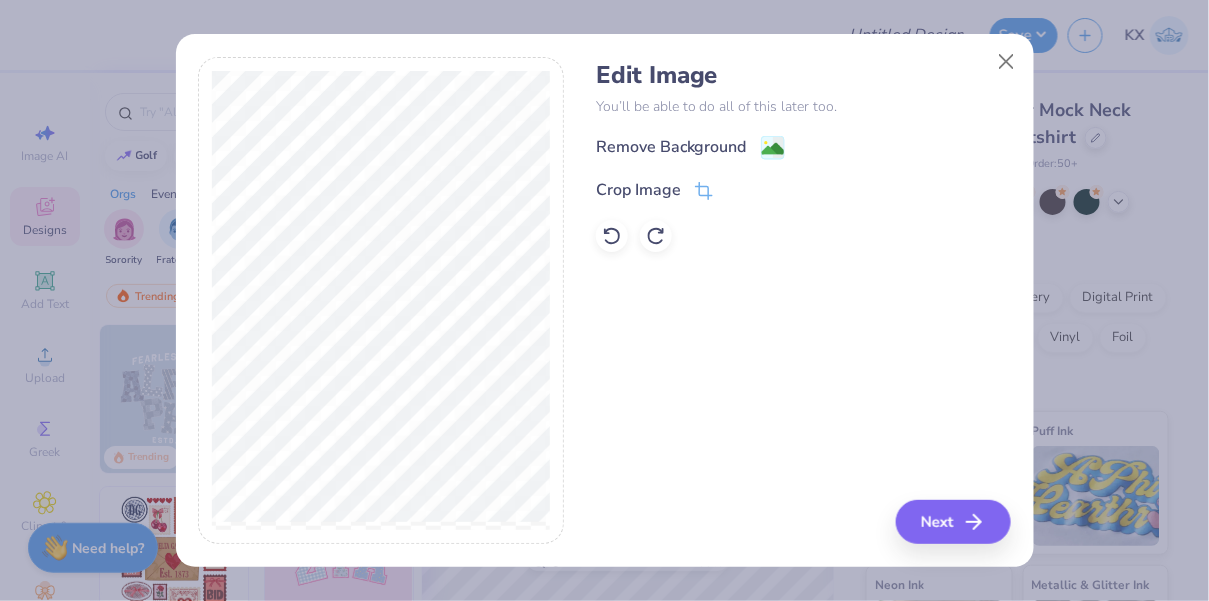 click on "Remove Background" at bounding box center (803, 147) 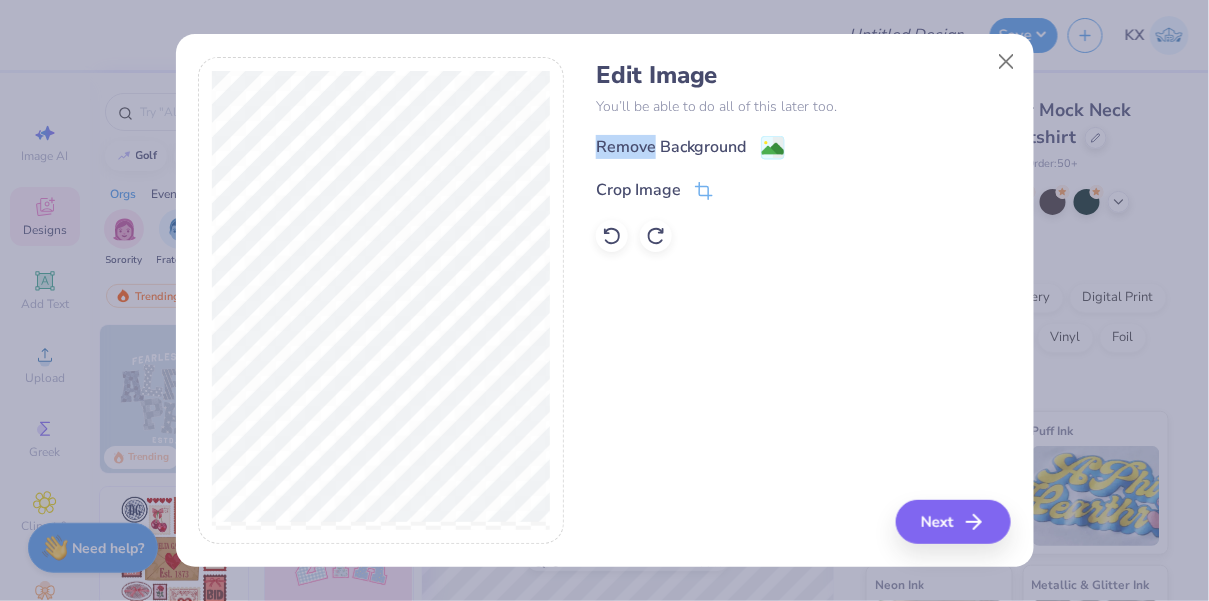 click on "Remove Background" at bounding box center (803, 147) 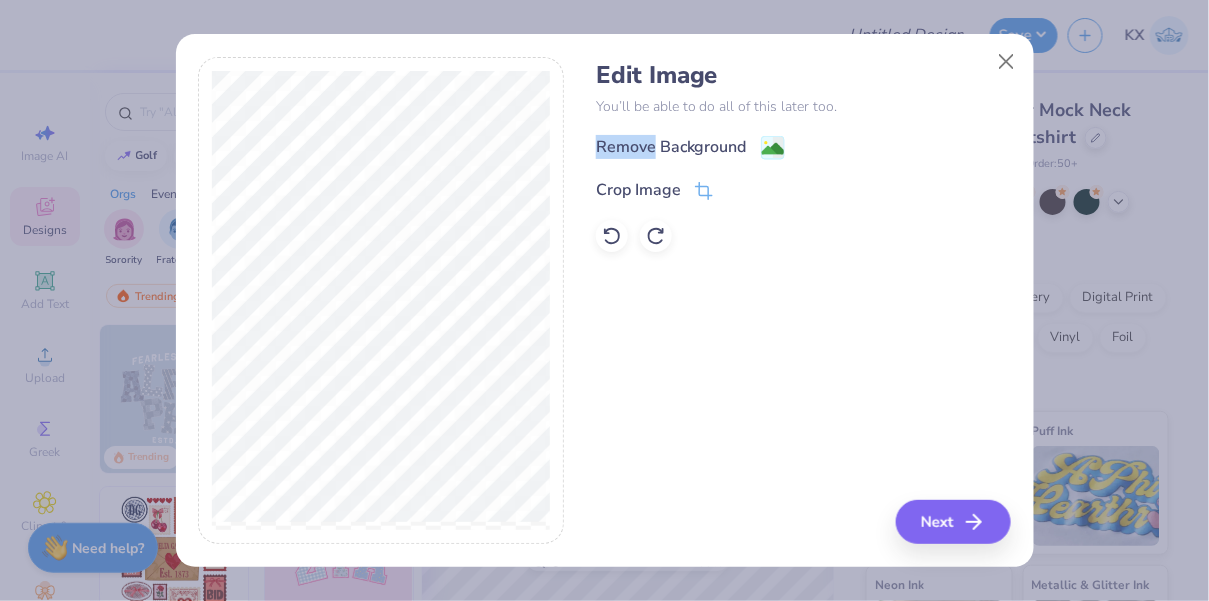 click on "Remove Background" at bounding box center [803, 147] 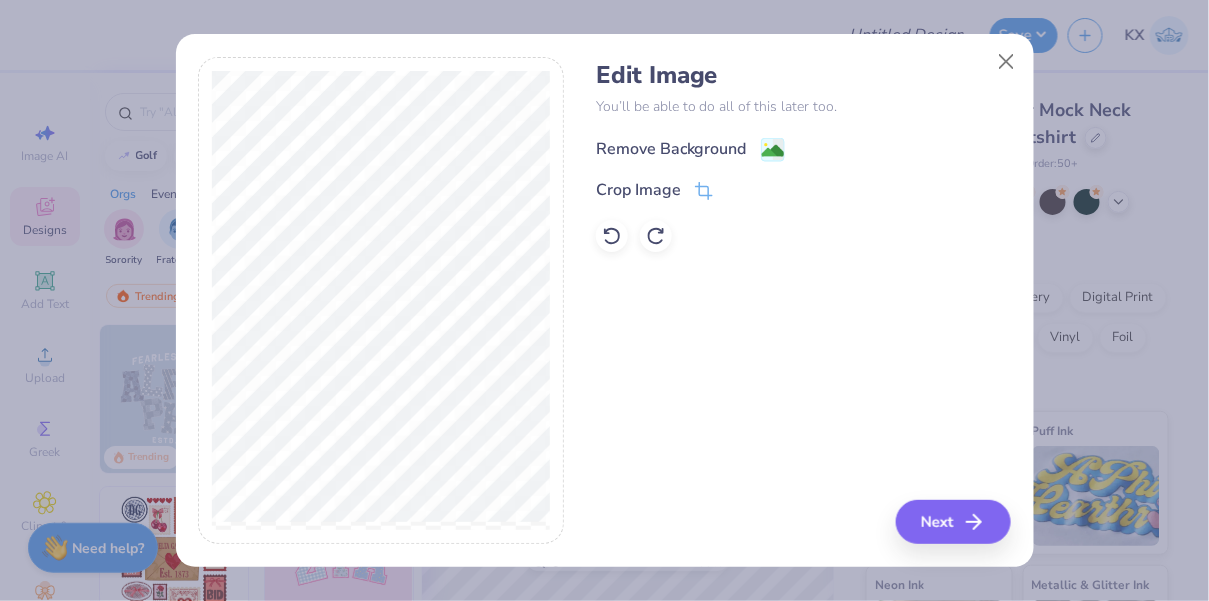 click on "Remove Background" at bounding box center (671, 149) 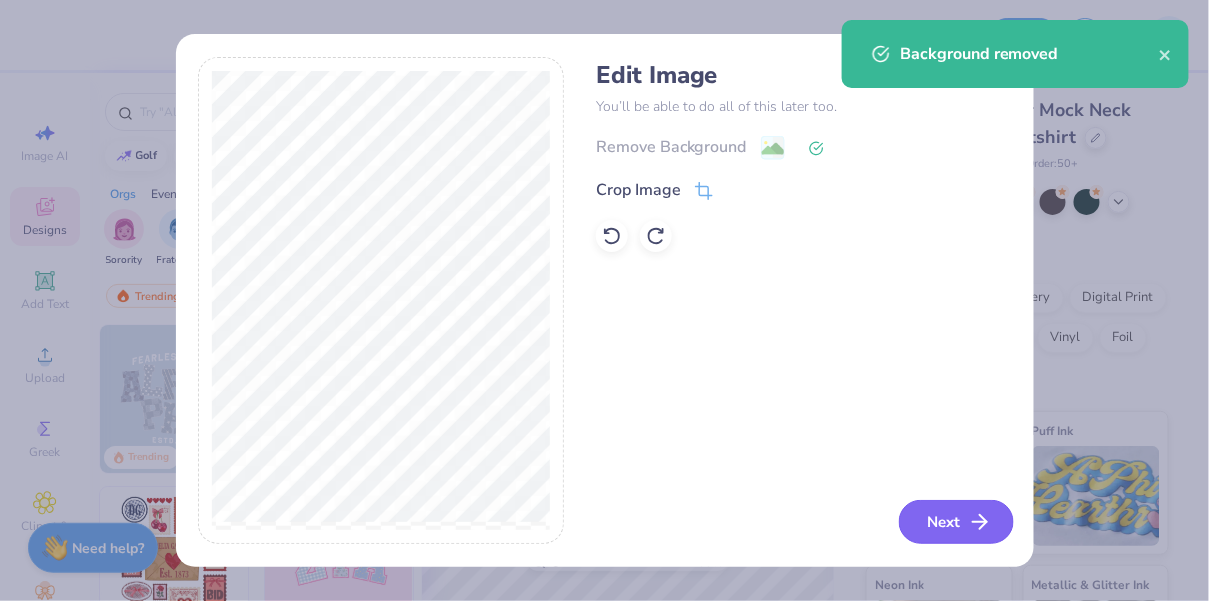 click on "Next" at bounding box center (956, 522) 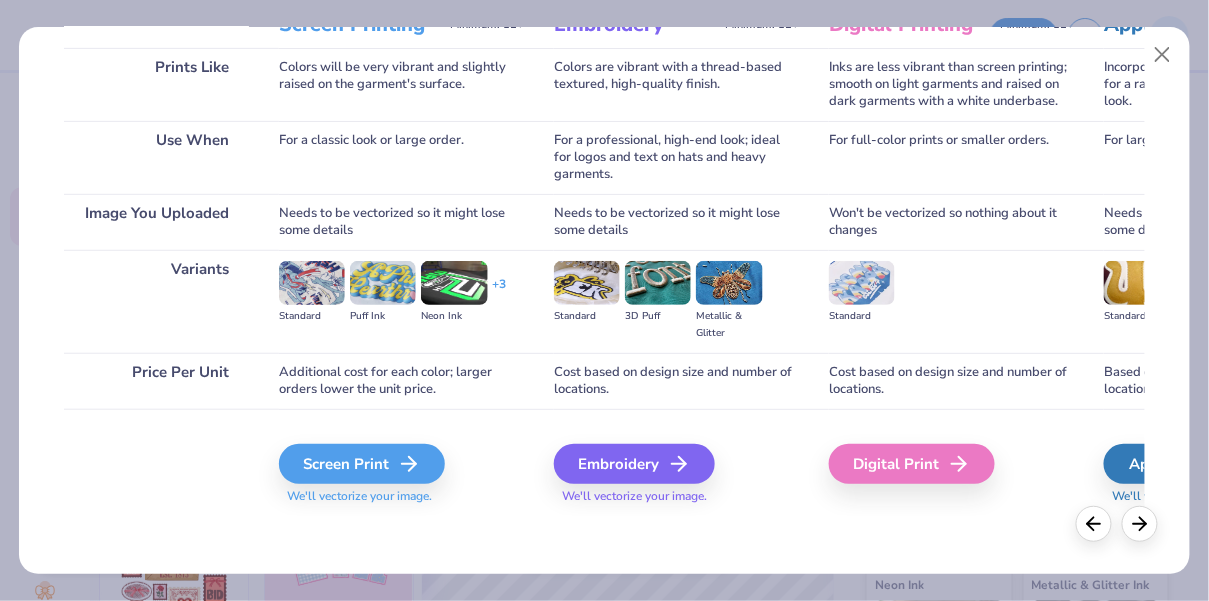 scroll, scrollTop: 296, scrollLeft: 0, axis: vertical 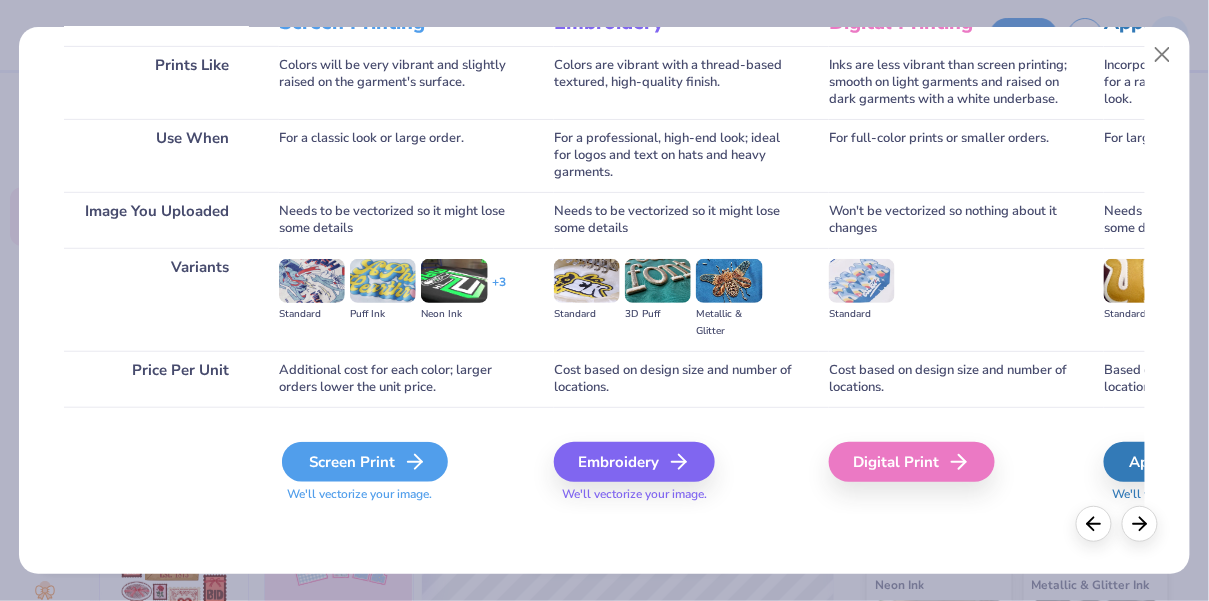 click 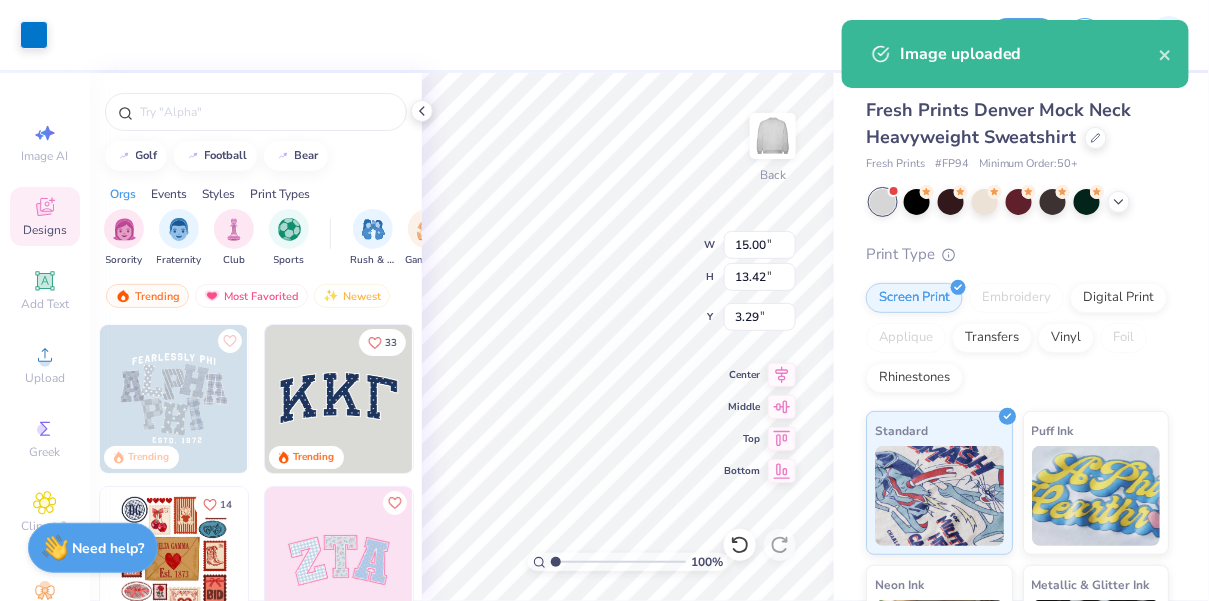 type on "7.18" 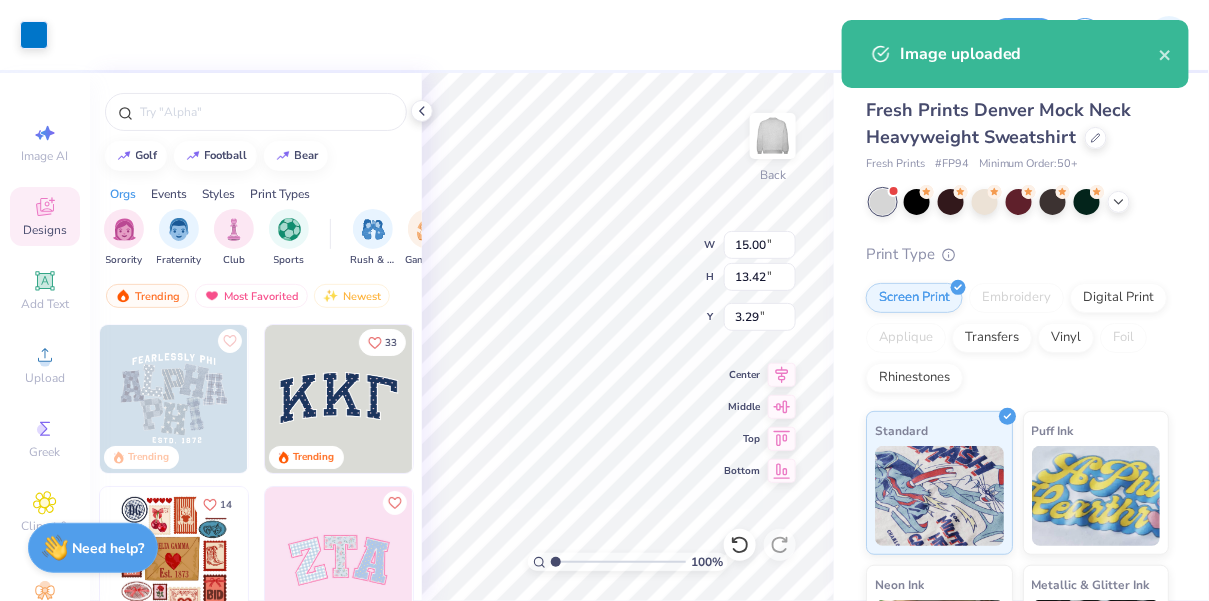 type on "6.43" 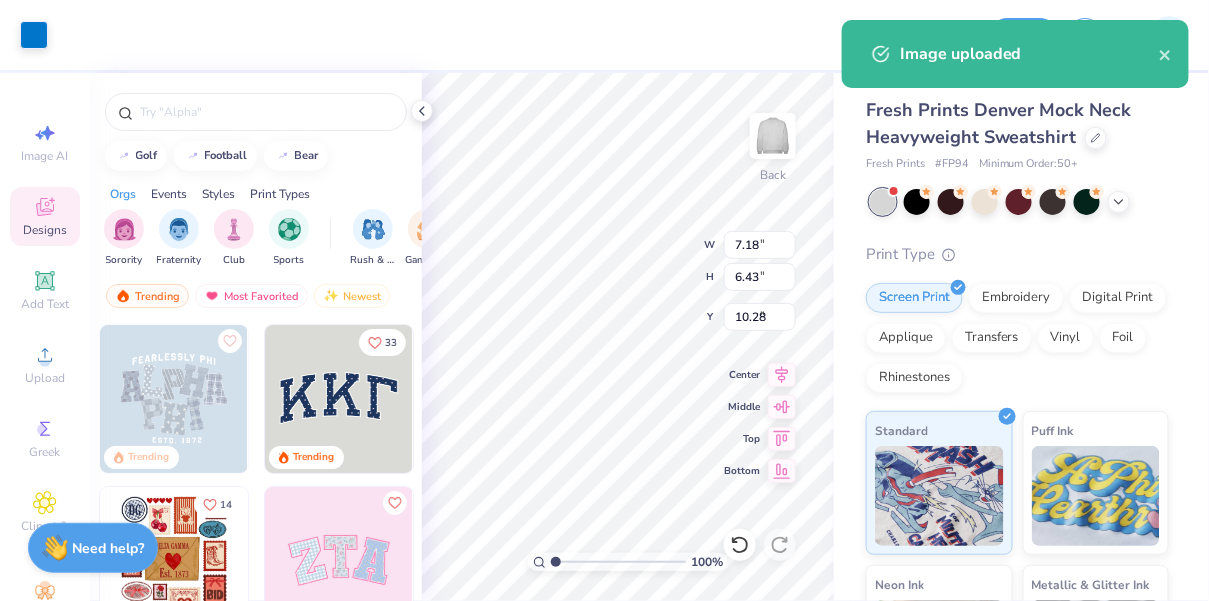 type on "3.57" 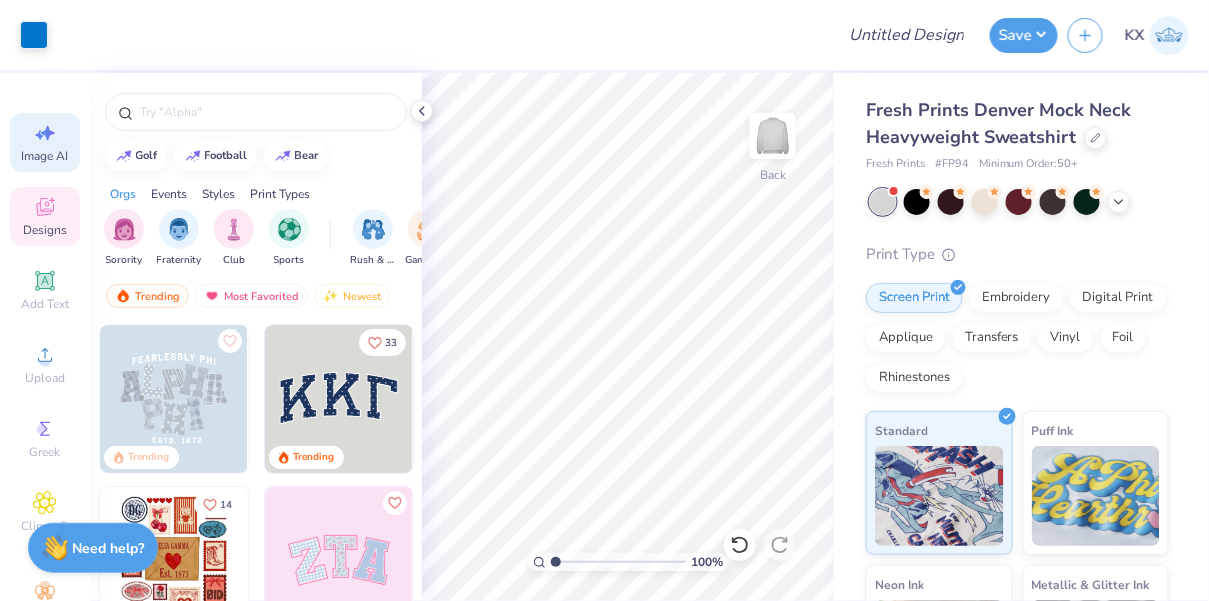 click 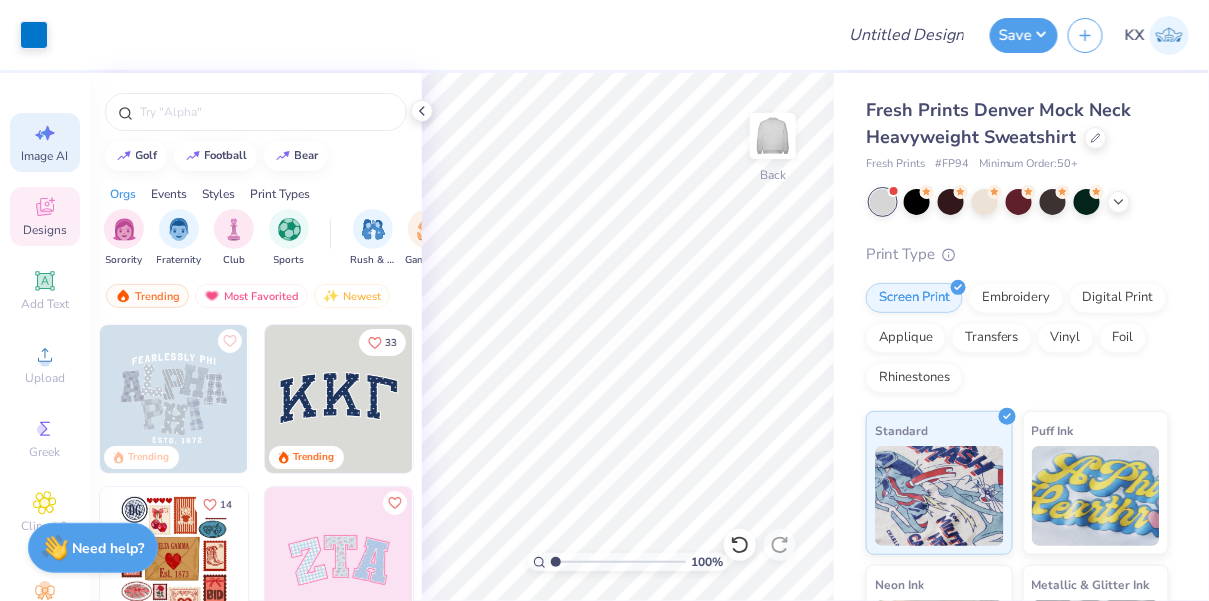 select on "4" 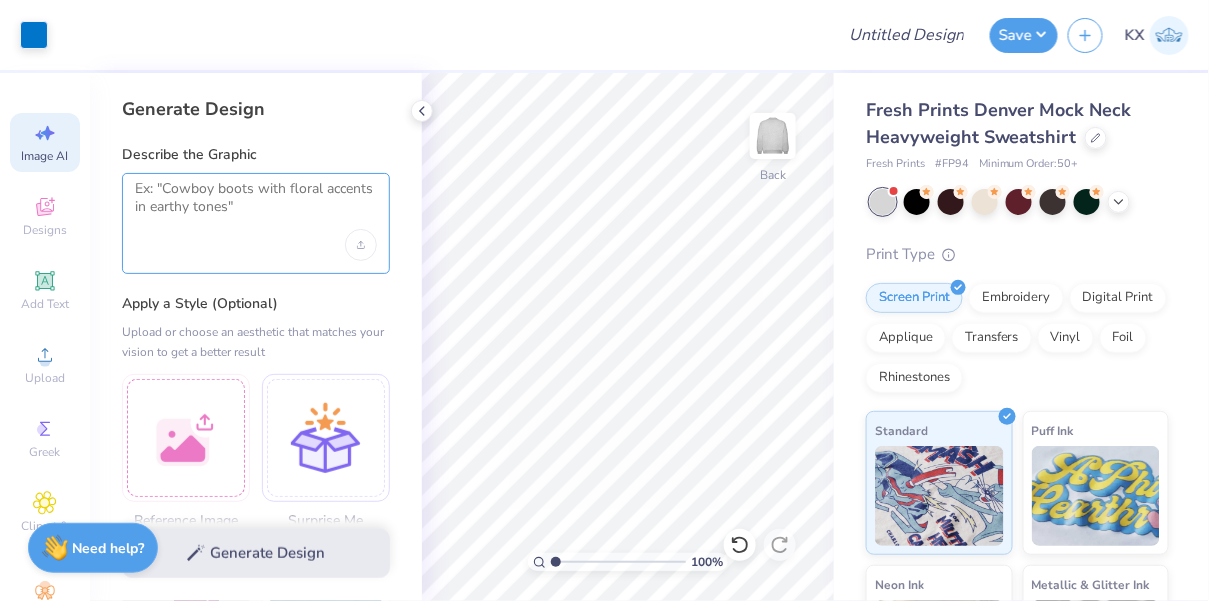 click at bounding box center [256, 205] 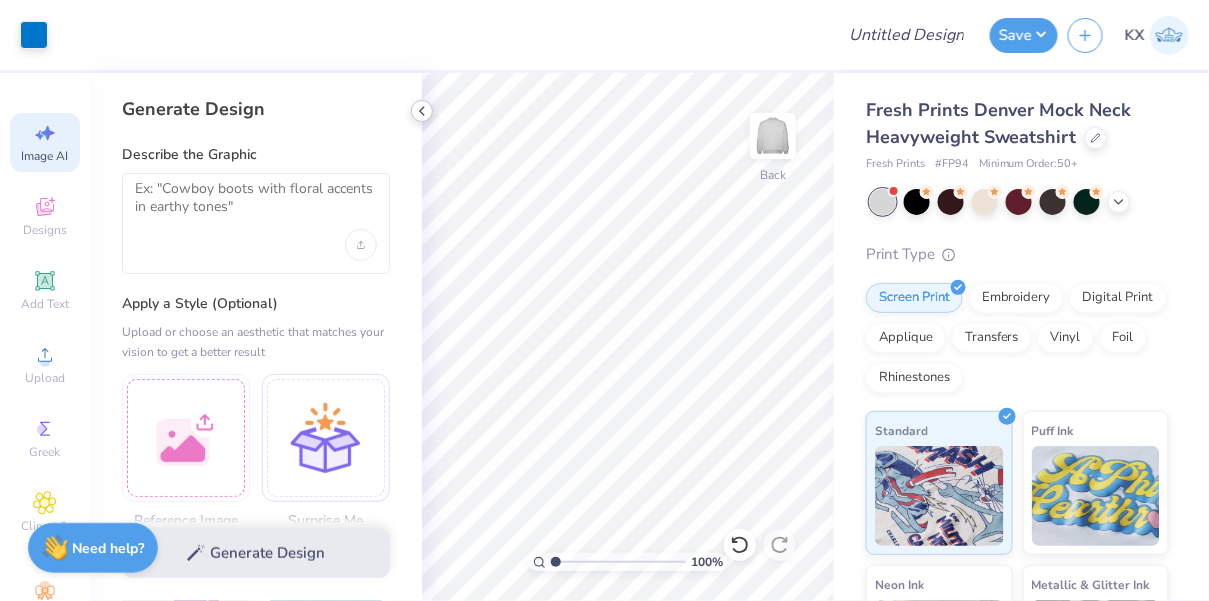 click 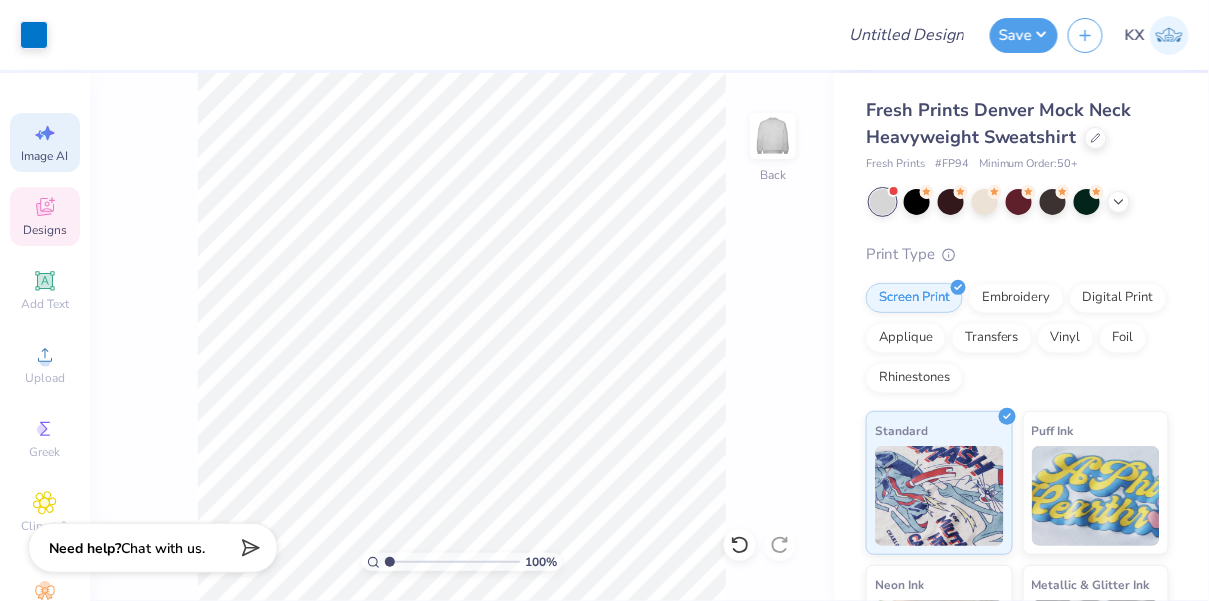 click 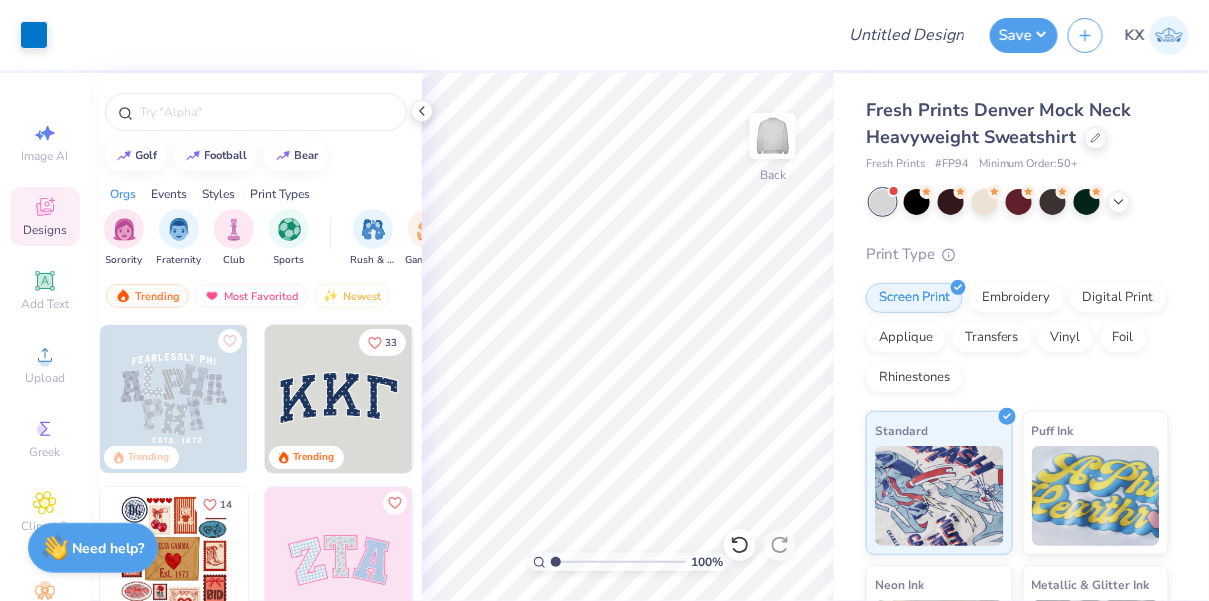 scroll, scrollTop: 74, scrollLeft: 0, axis: vertical 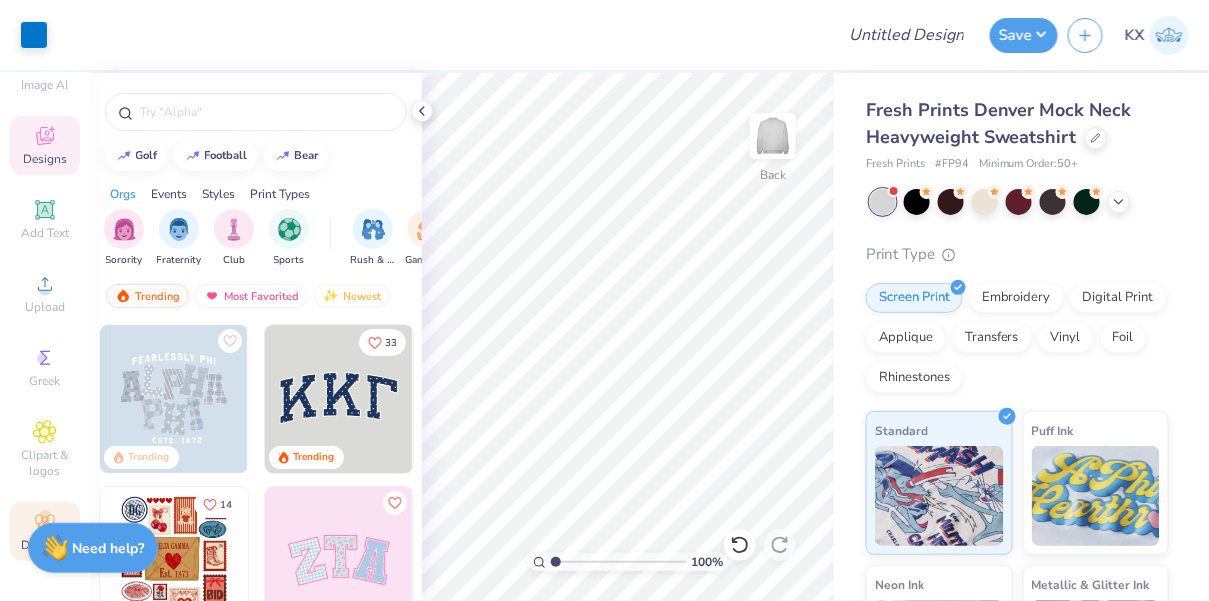 click 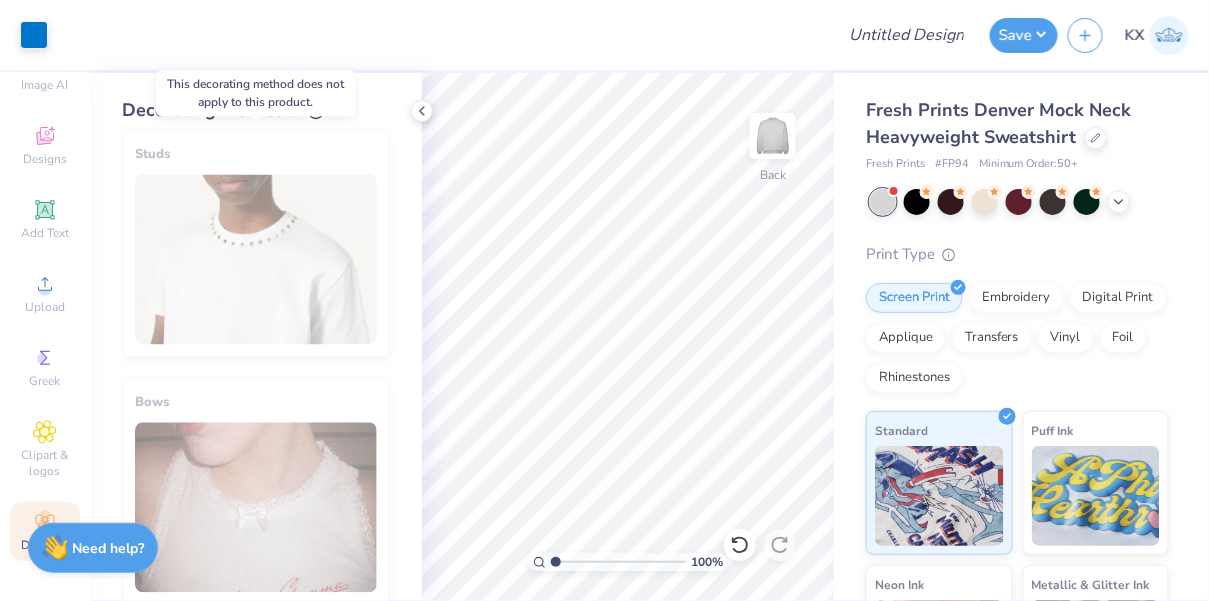 scroll, scrollTop: 1272, scrollLeft: 0, axis: vertical 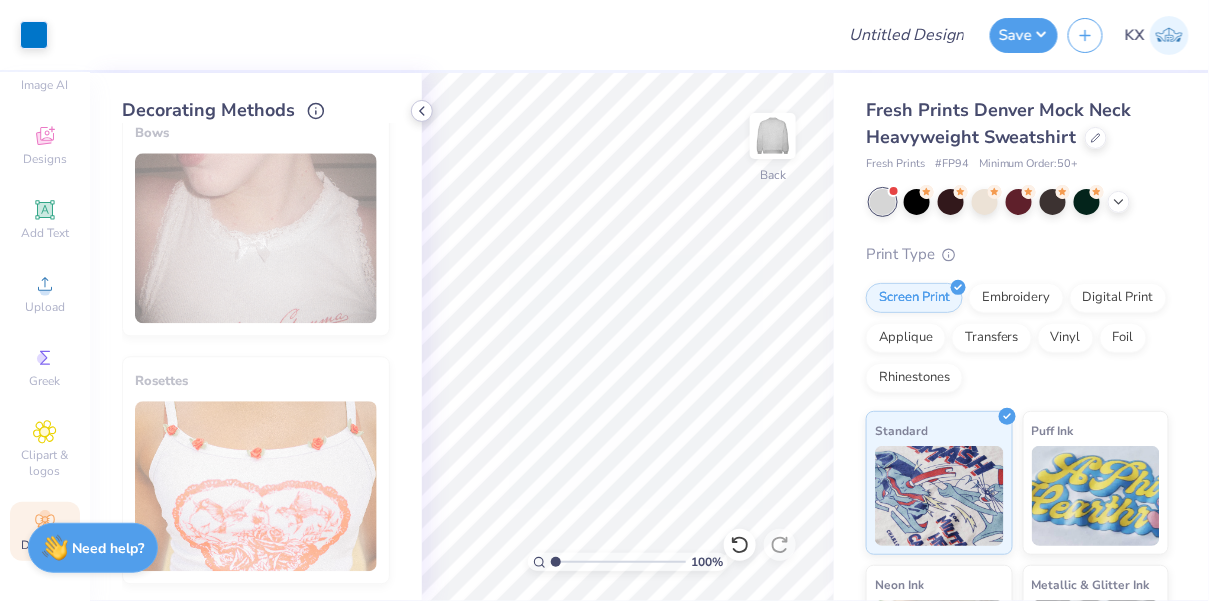 click 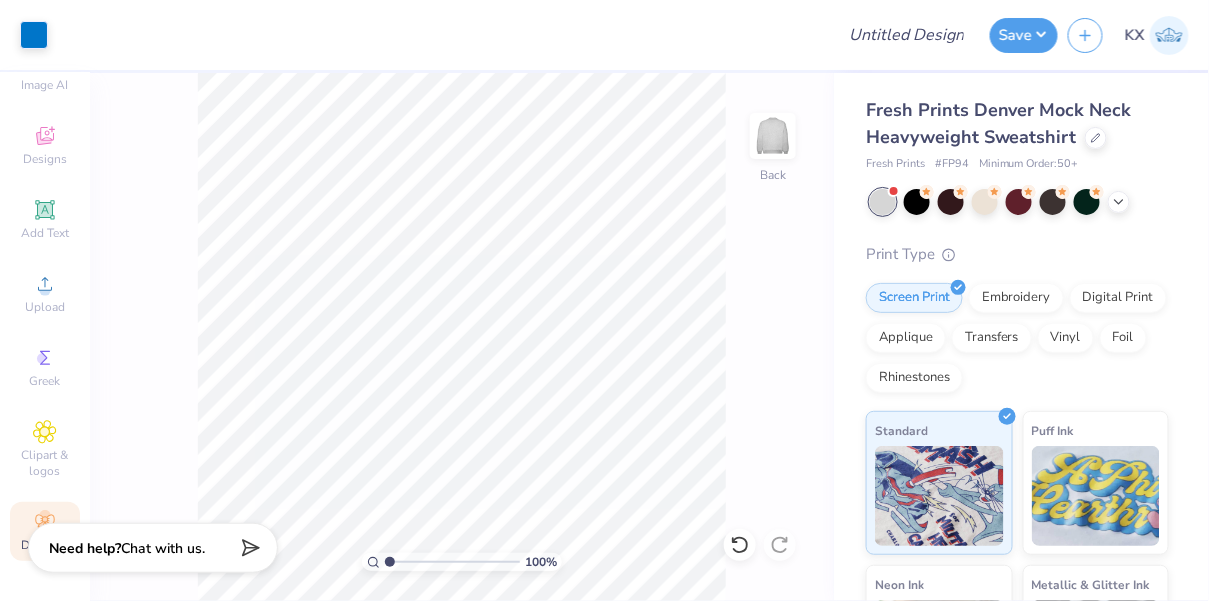 click 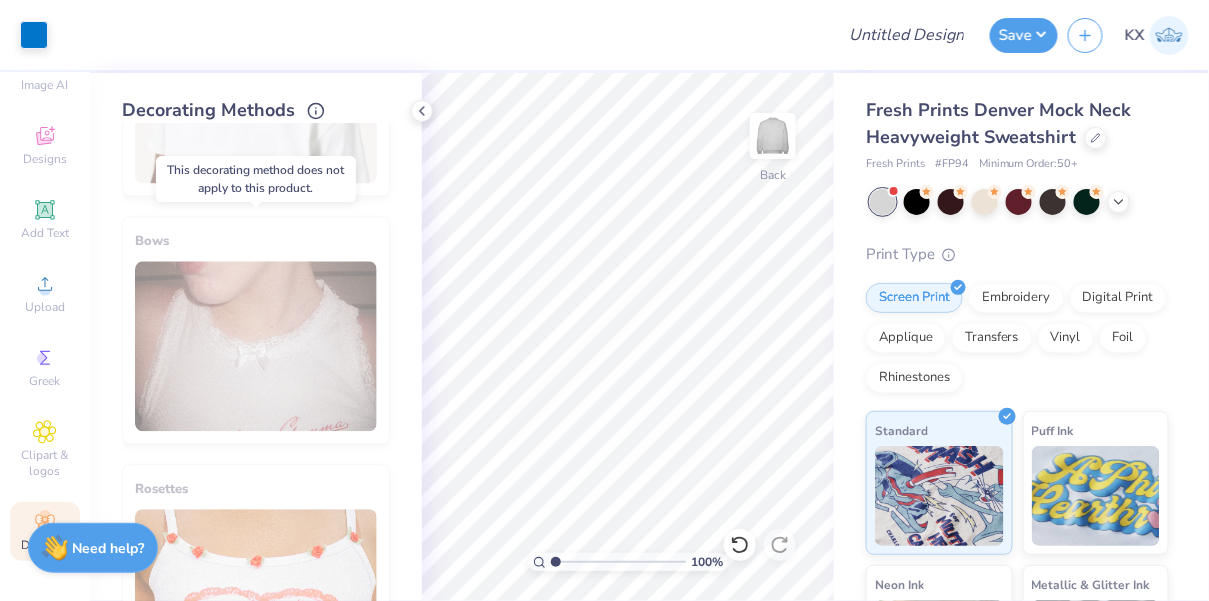 scroll, scrollTop: 1272, scrollLeft: 0, axis: vertical 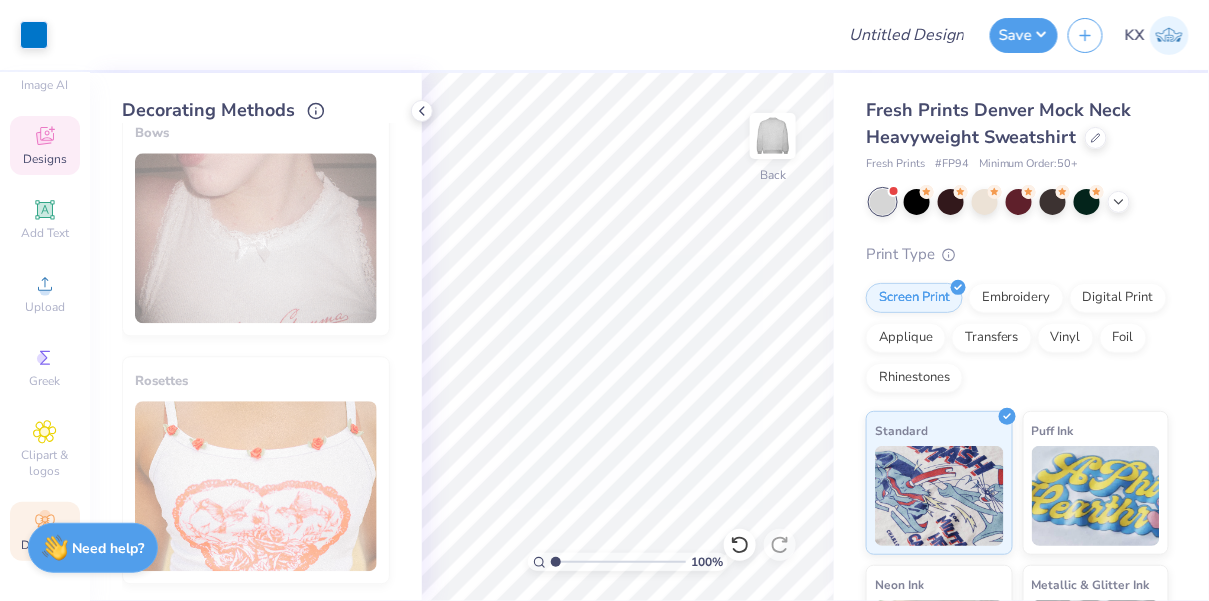 click on "Designs" at bounding box center (45, 159) 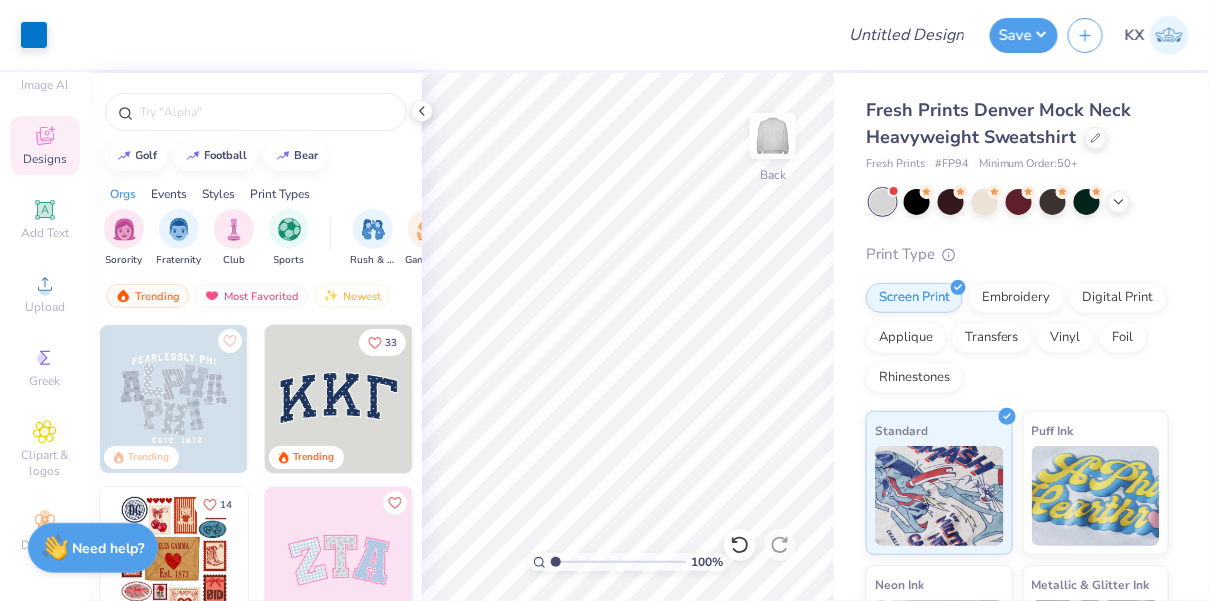 scroll, scrollTop: 0, scrollLeft: 0, axis: both 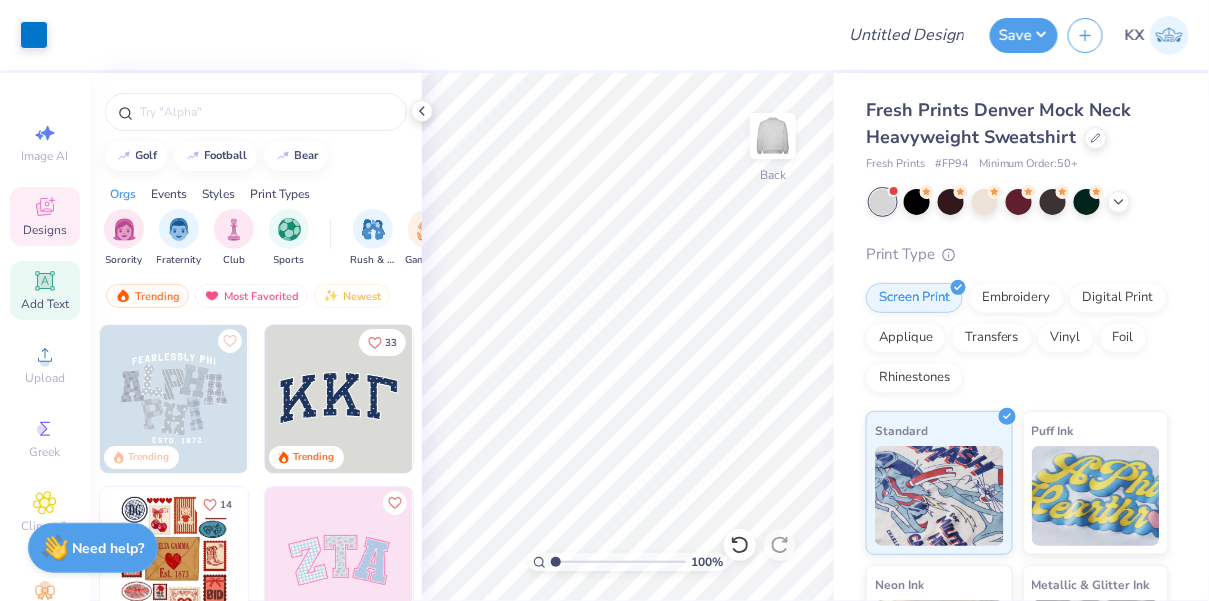 click on "Add Text" at bounding box center (45, 304) 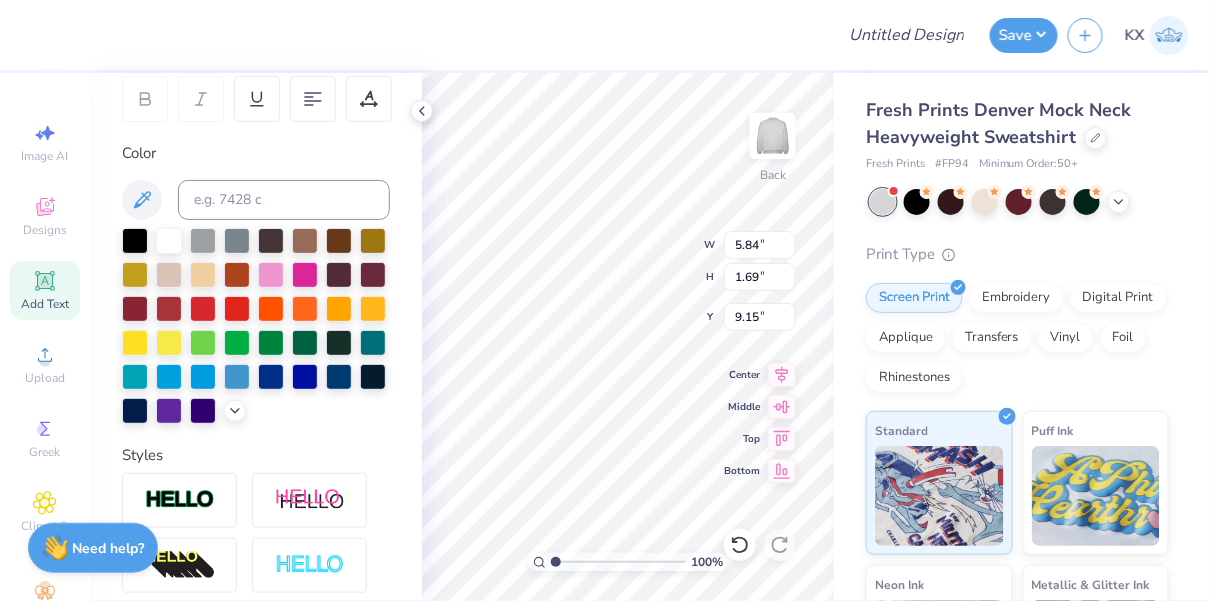 scroll, scrollTop: 560, scrollLeft: 0, axis: vertical 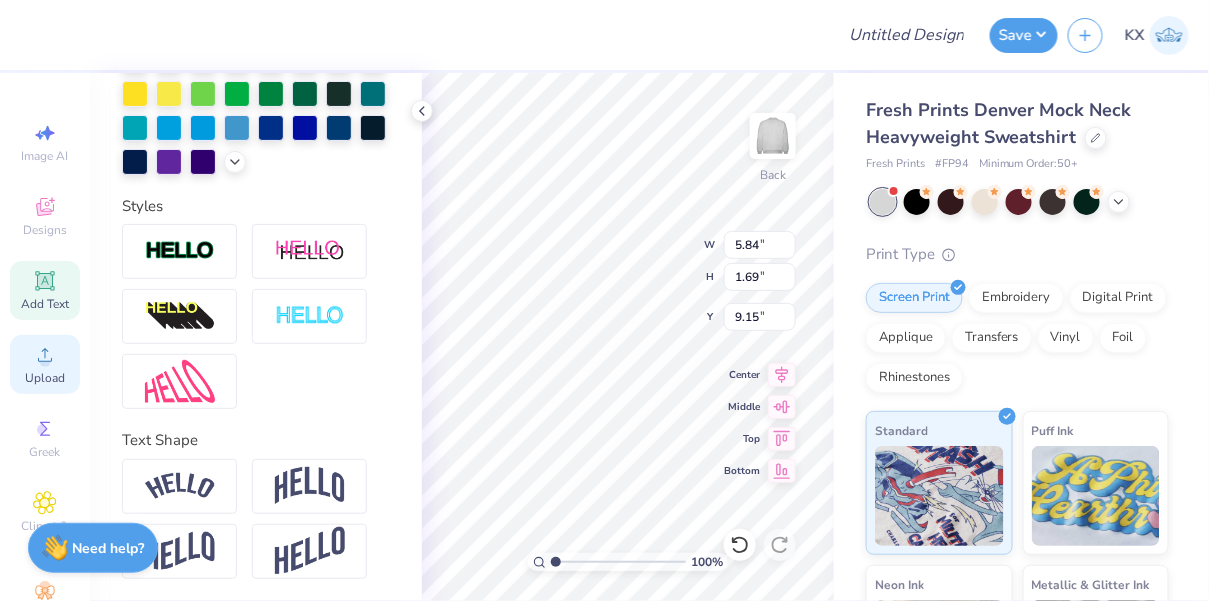 click on "Upload" at bounding box center [45, 364] 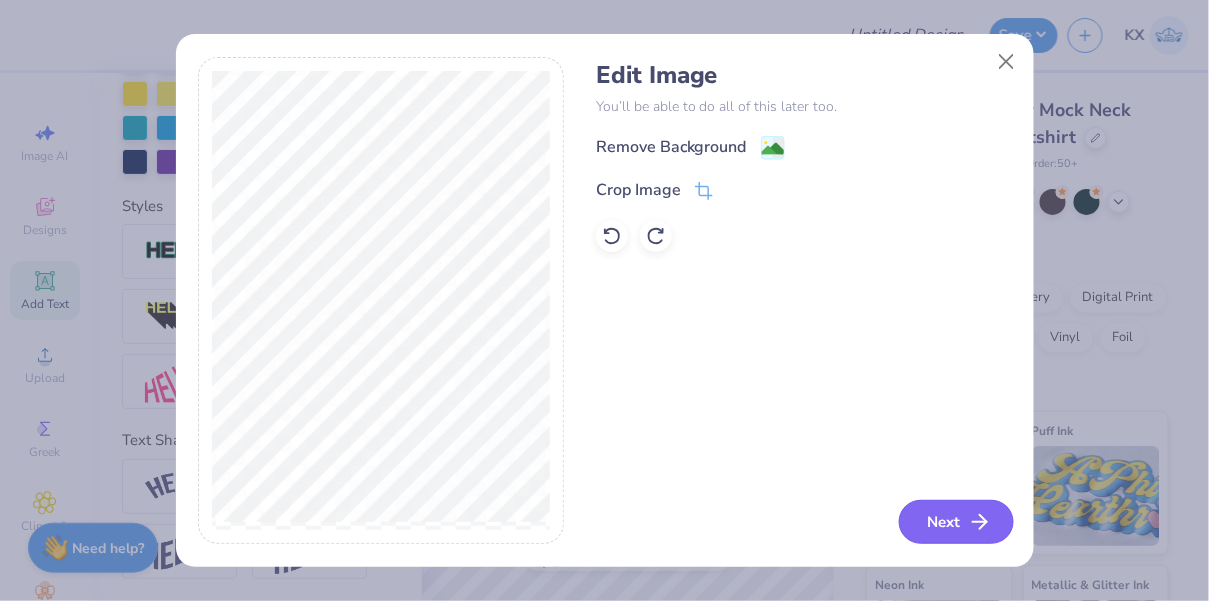 click on "Next" at bounding box center [956, 522] 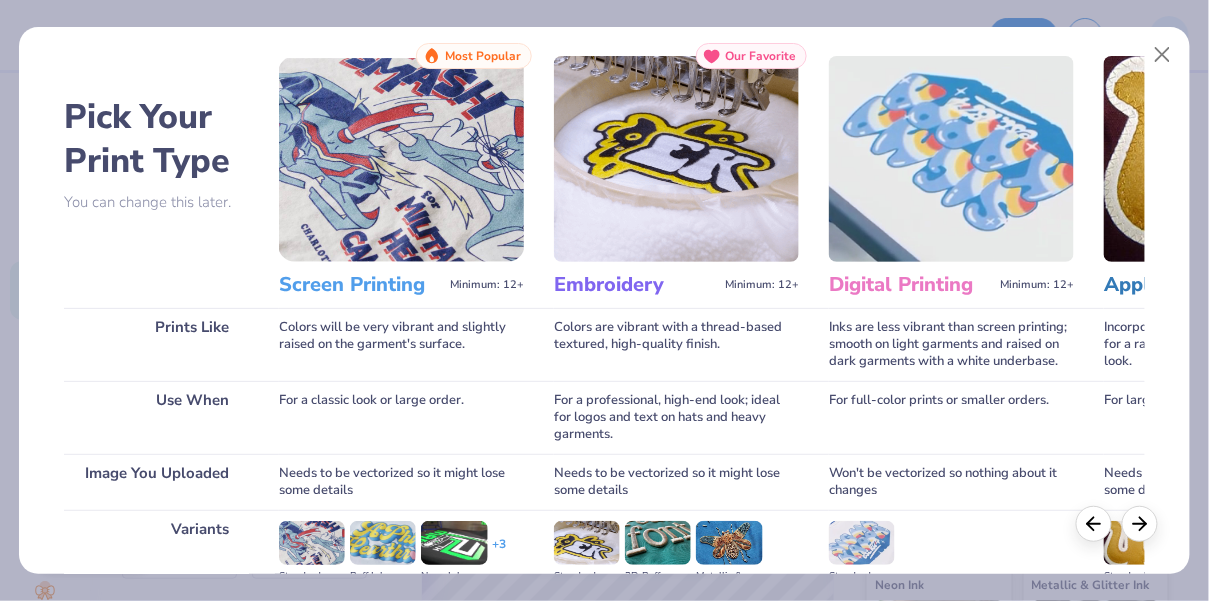 scroll, scrollTop: 48, scrollLeft: 0, axis: vertical 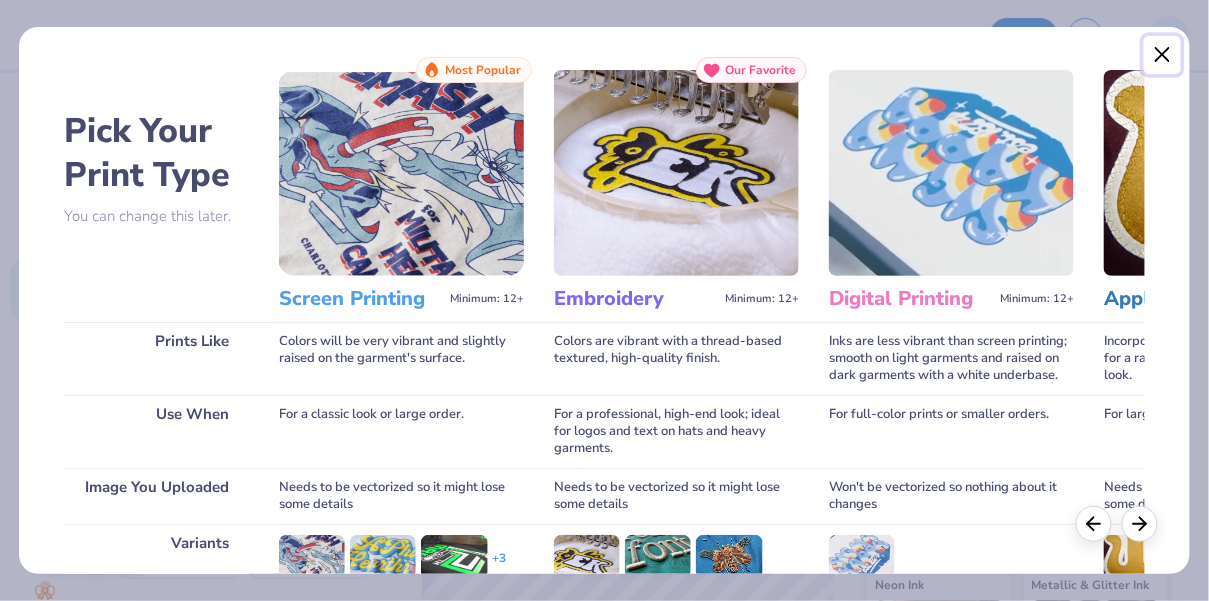 click at bounding box center [1163, 55] 